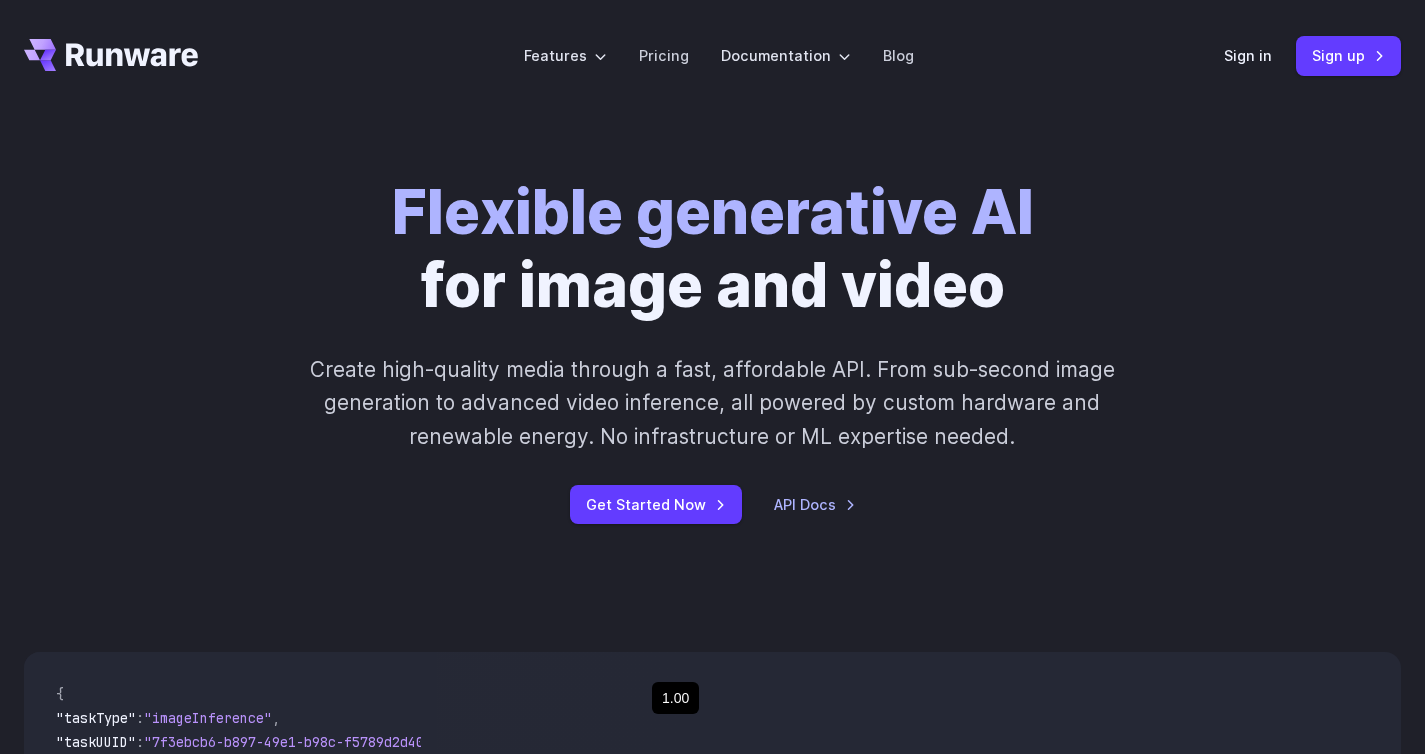 scroll, scrollTop: 570, scrollLeft: 0, axis: vertical 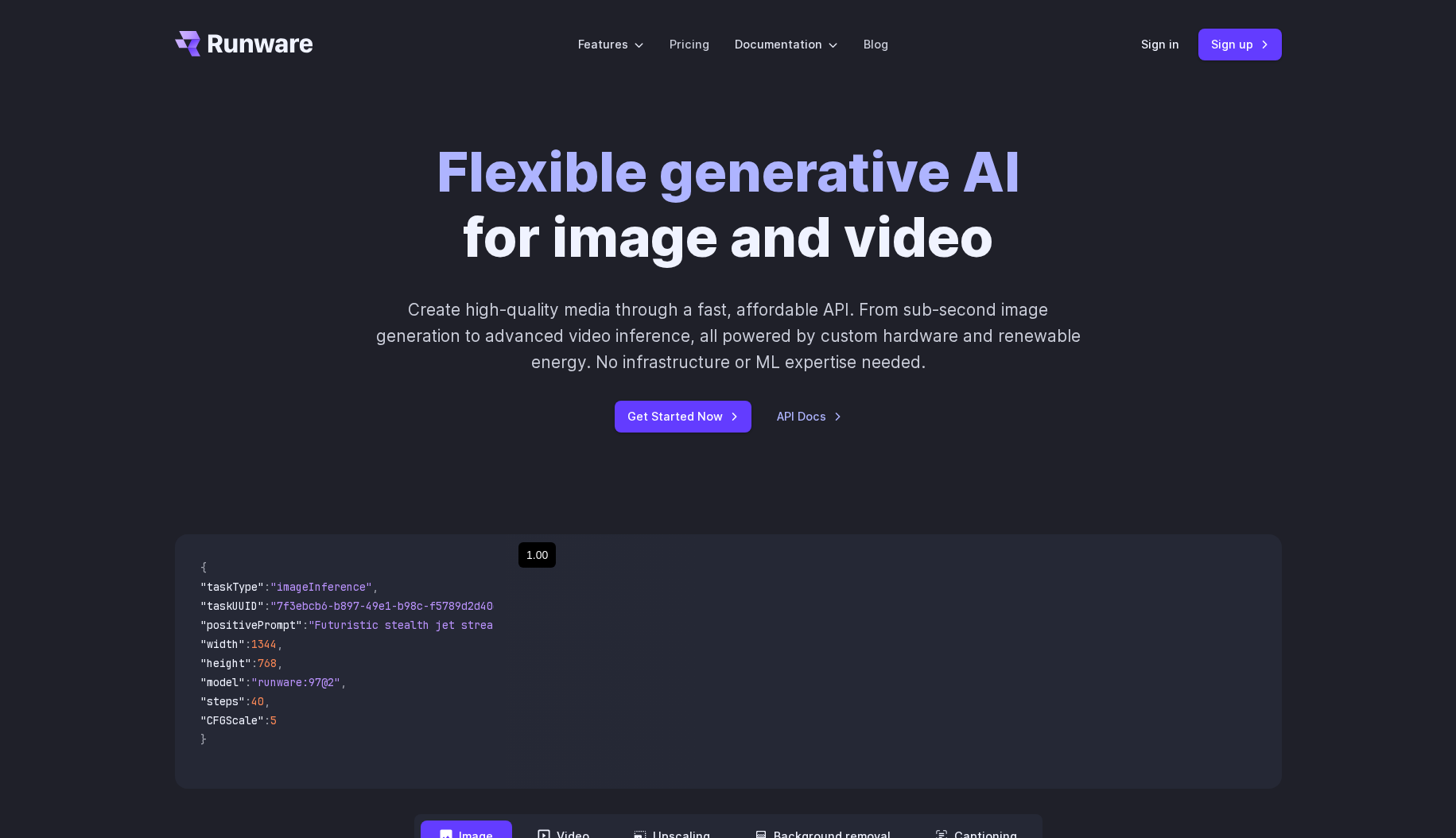 click on "Flexible generative AI for image and video    Create high-quality media through a fast, affordable API. From sub-second image generation to advanced video inference, all powered by custom hardware and renewable energy. No infrastructure or ML expertise needed.
Get Started Now
API Docs" at bounding box center (728, 286) 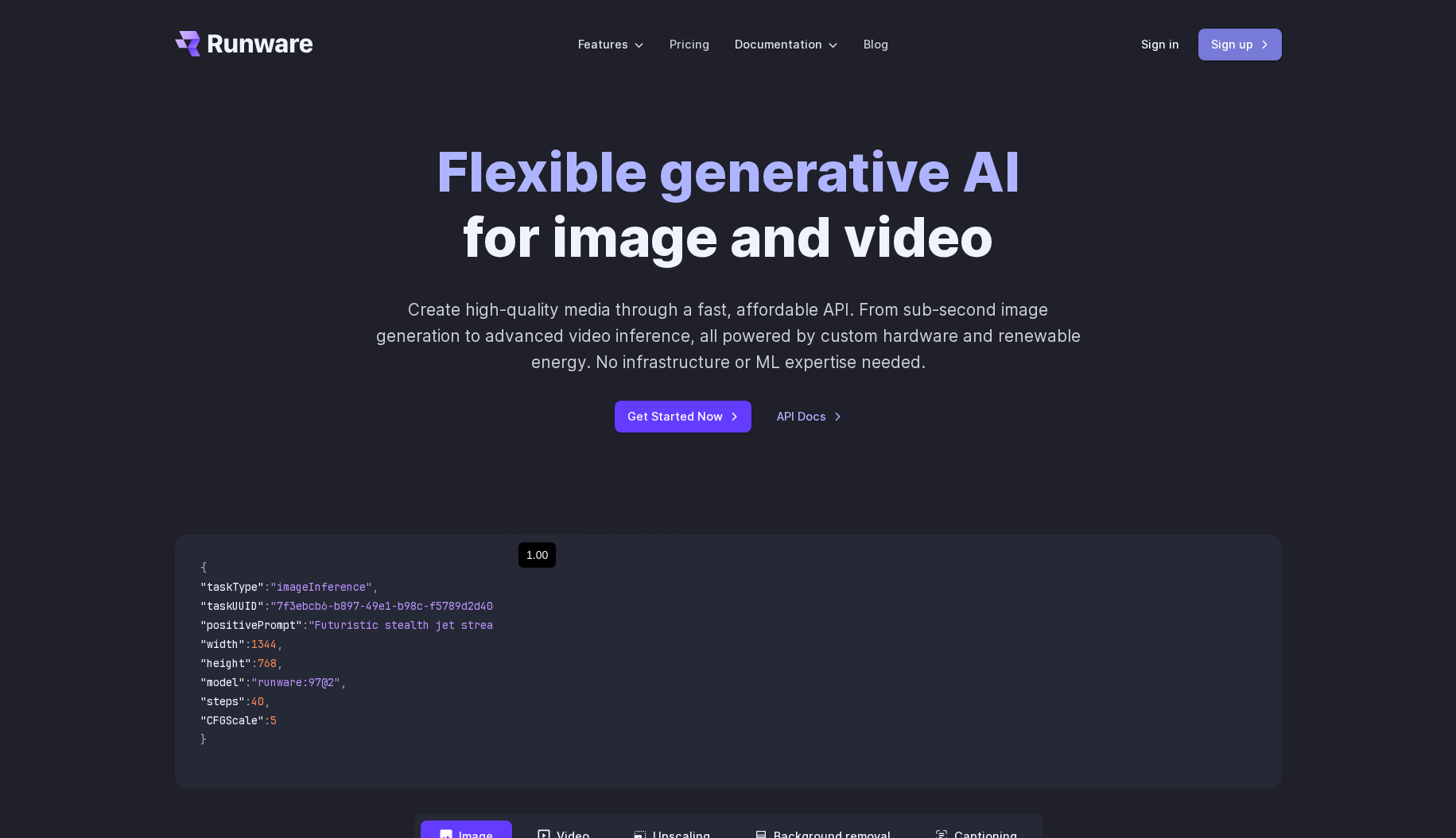click on "Sign up" at bounding box center [1240, 44] 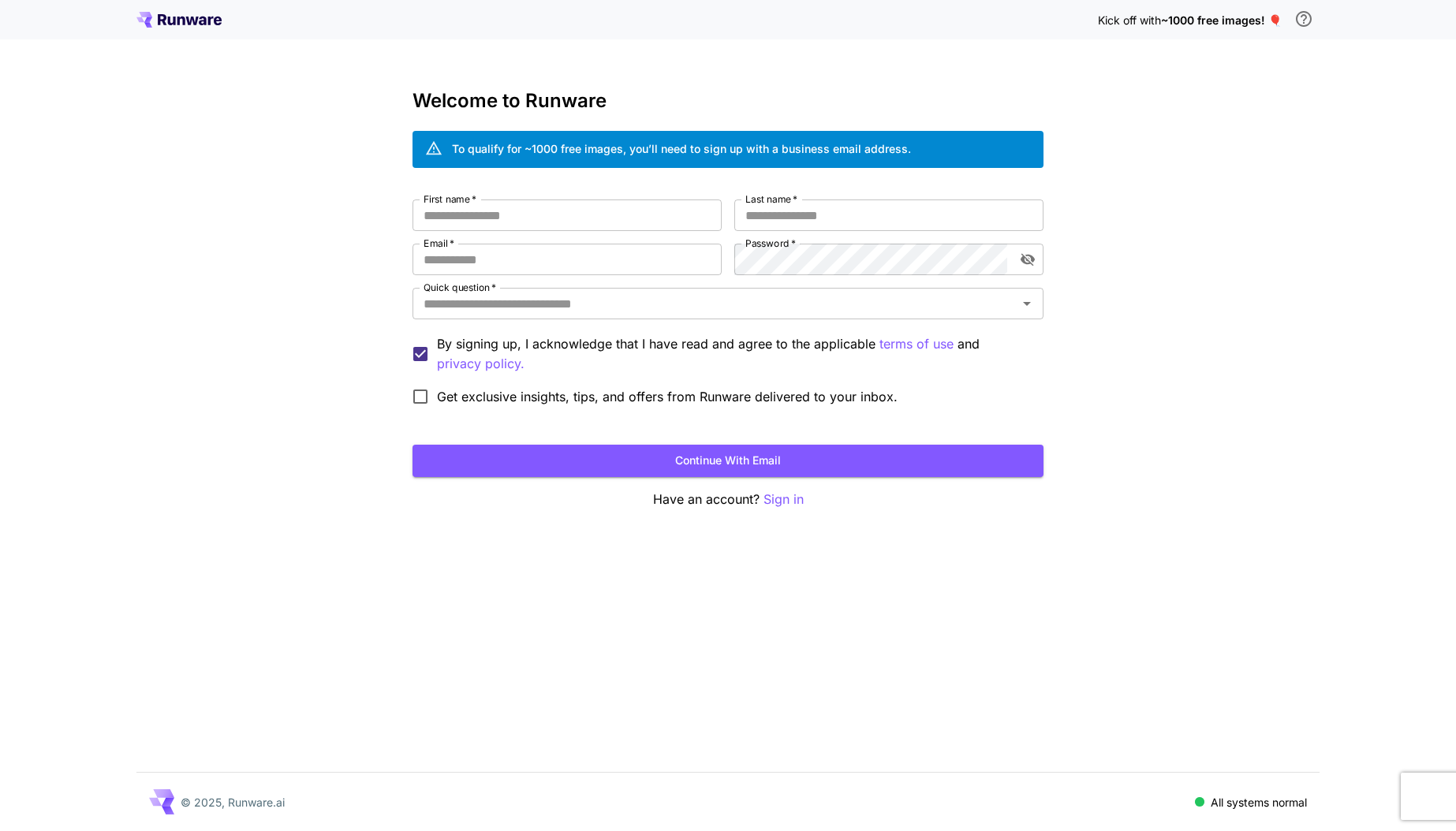 scroll, scrollTop: 0, scrollLeft: 0, axis: both 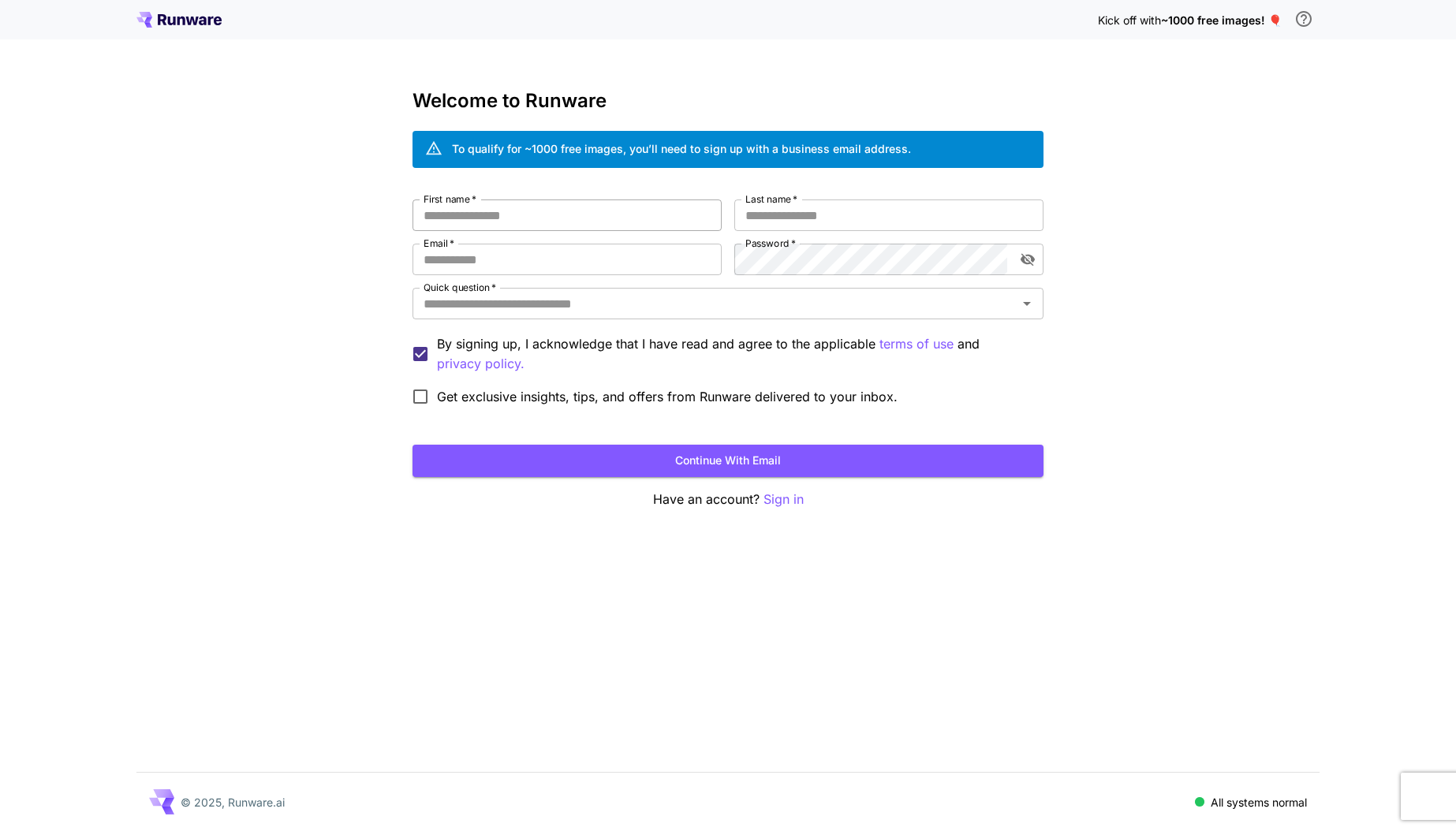 click on "First name   *" at bounding box center (567, 215) 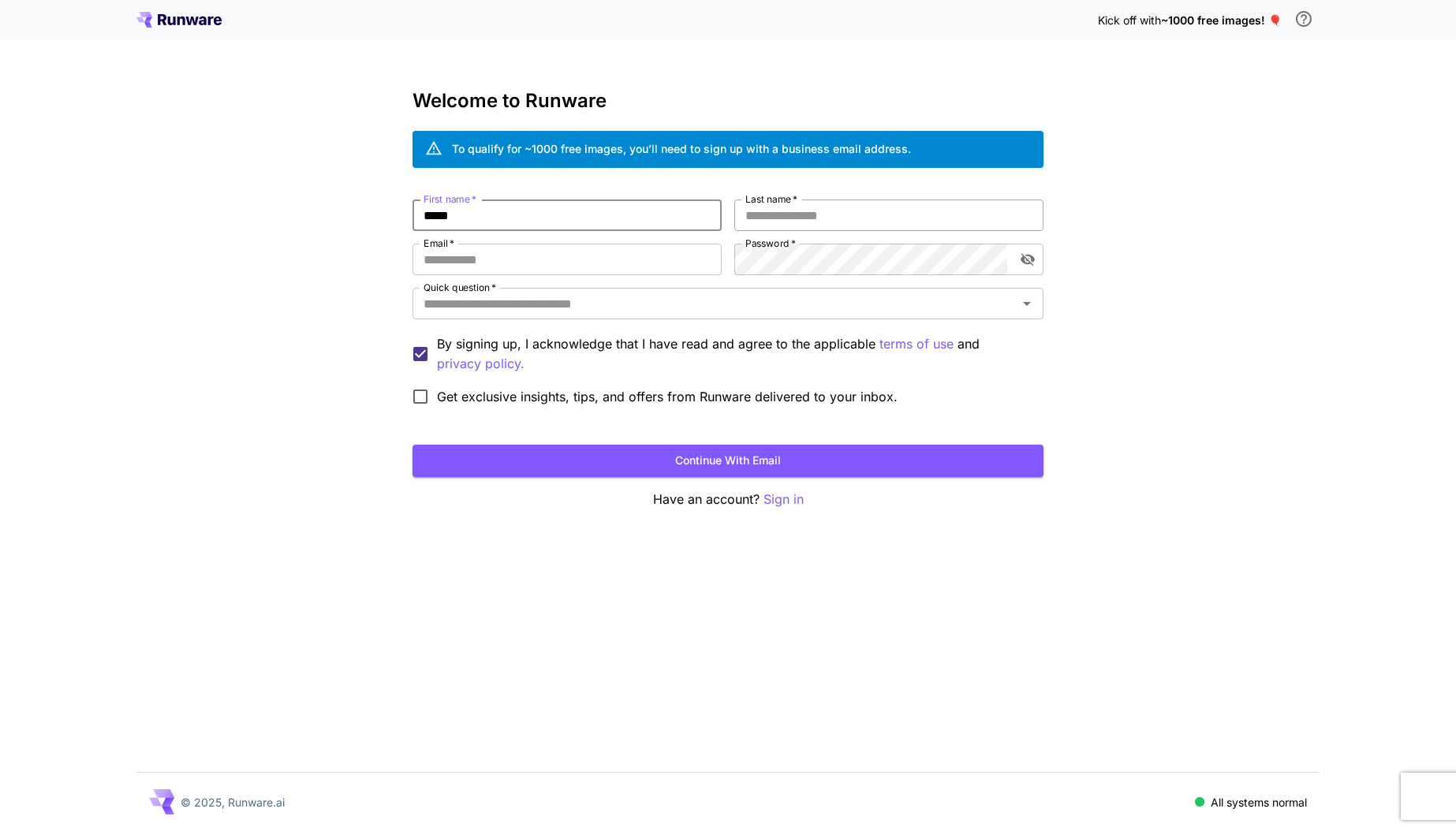 type on "*****" 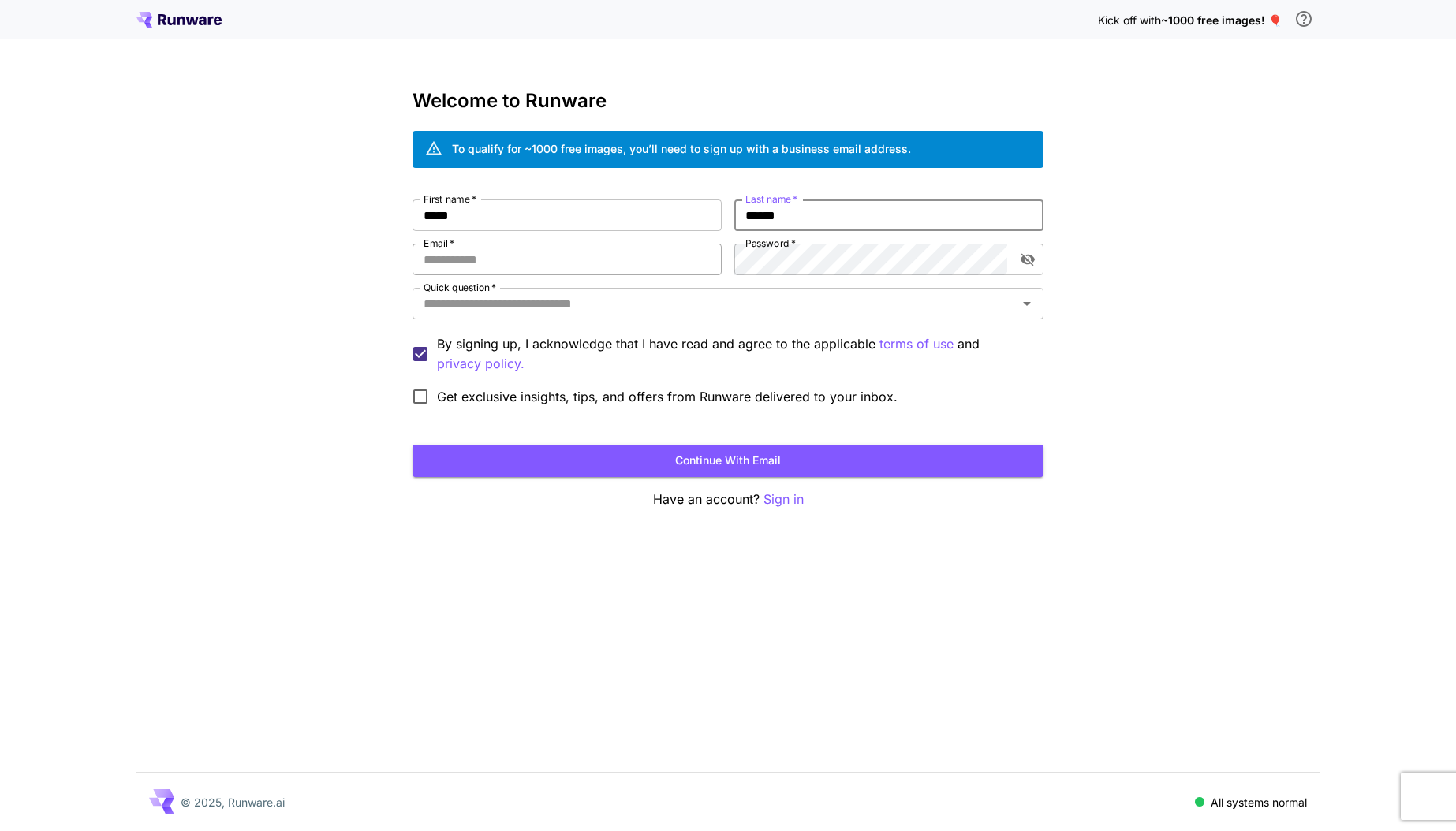 type on "******" 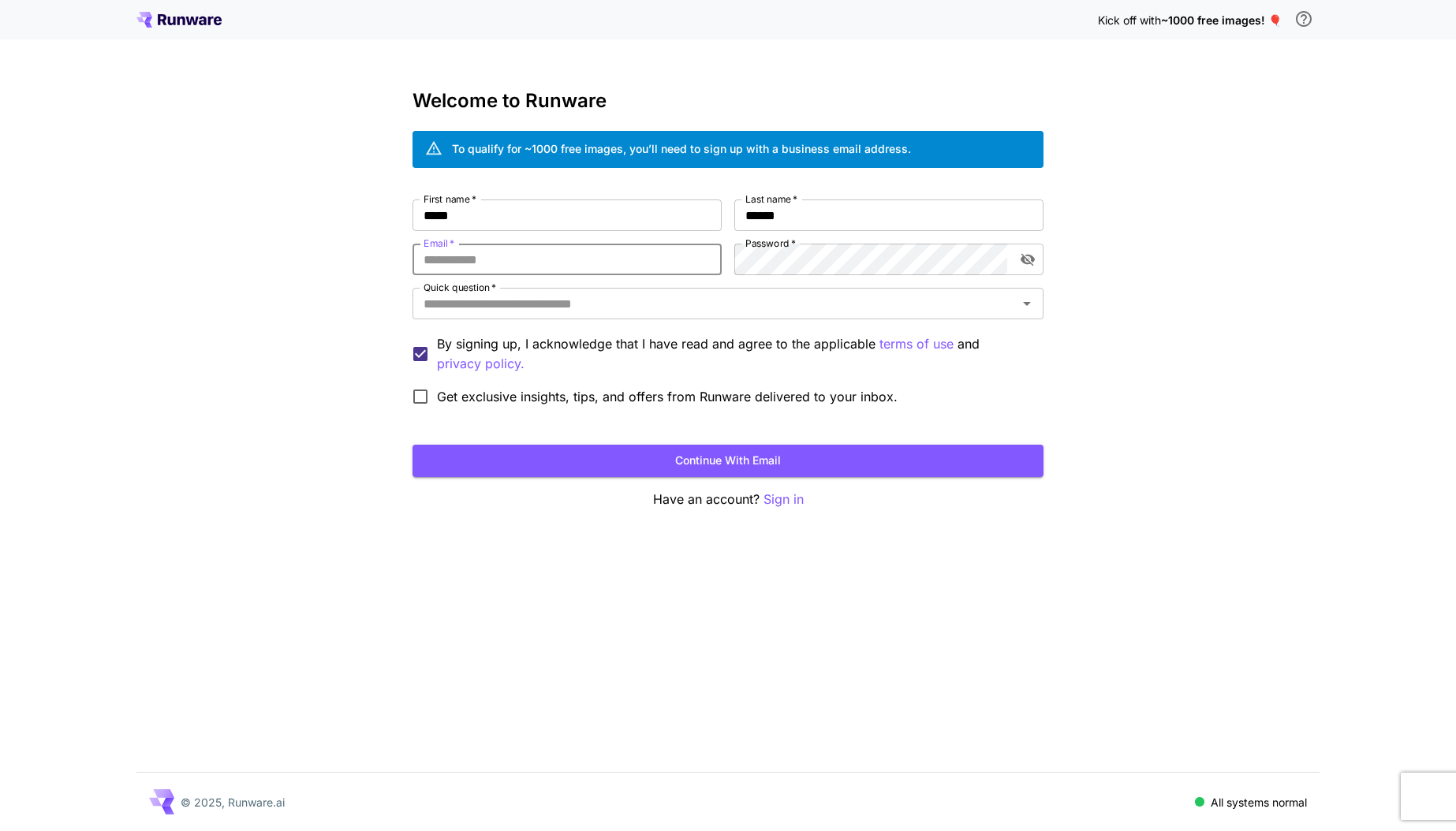 click on "Email   *" at bounding box center (567, 259) 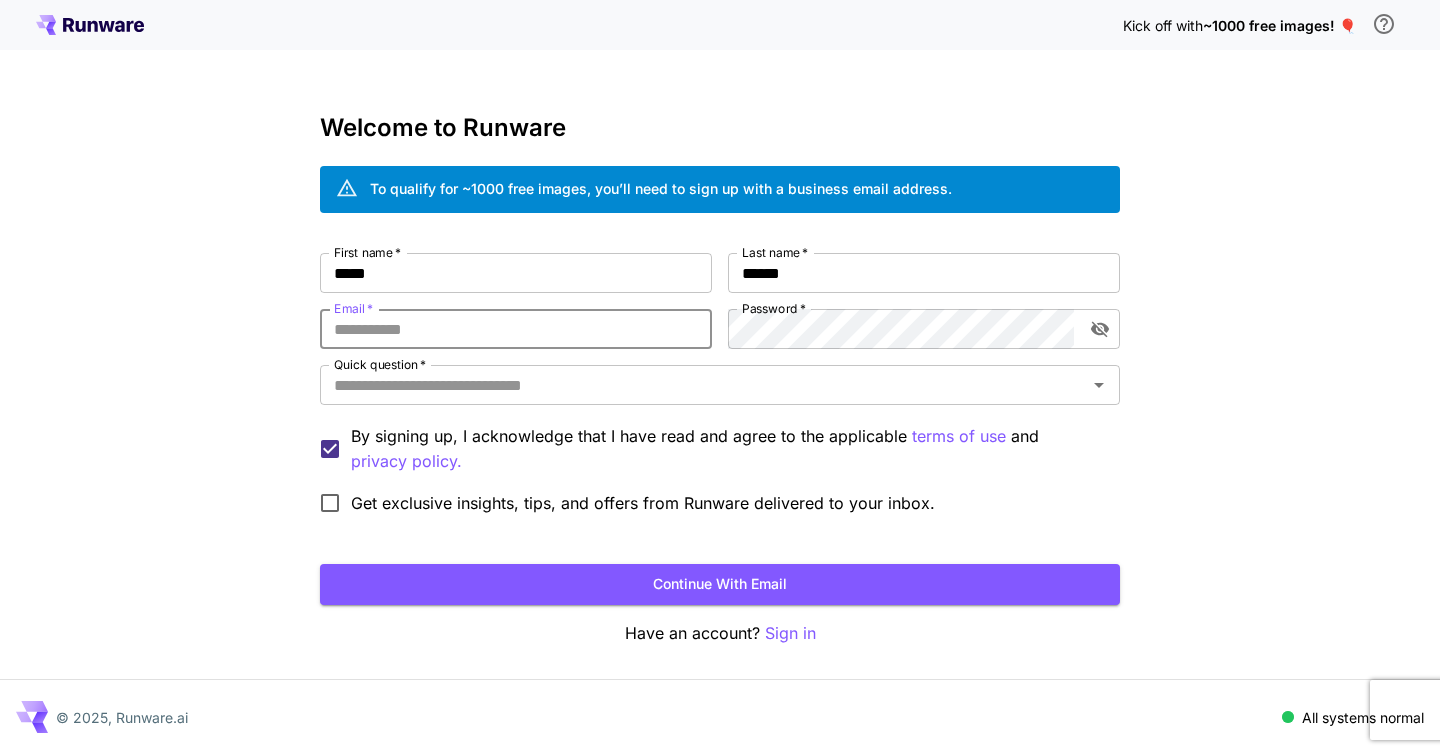 click on "Email   *" at bounding box center [516, 329] 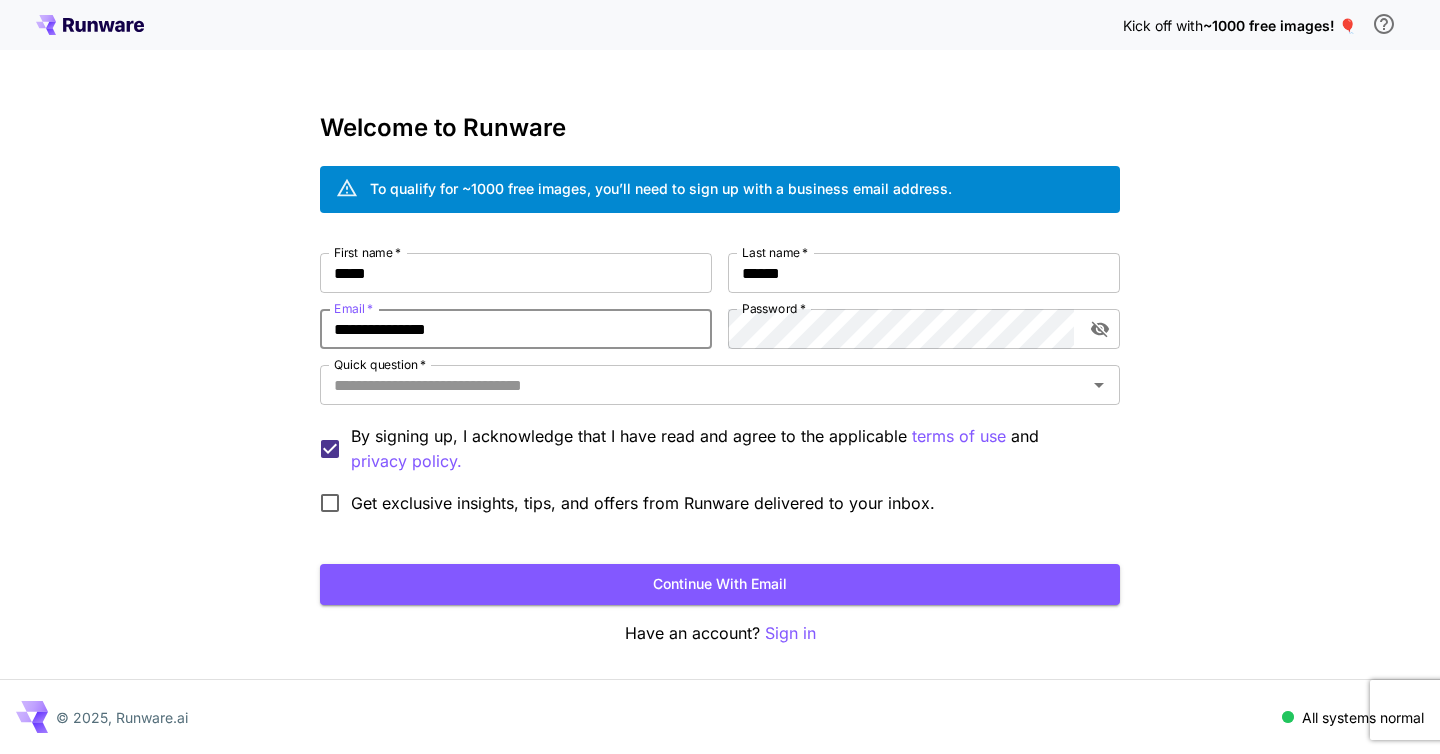 type on "**********" 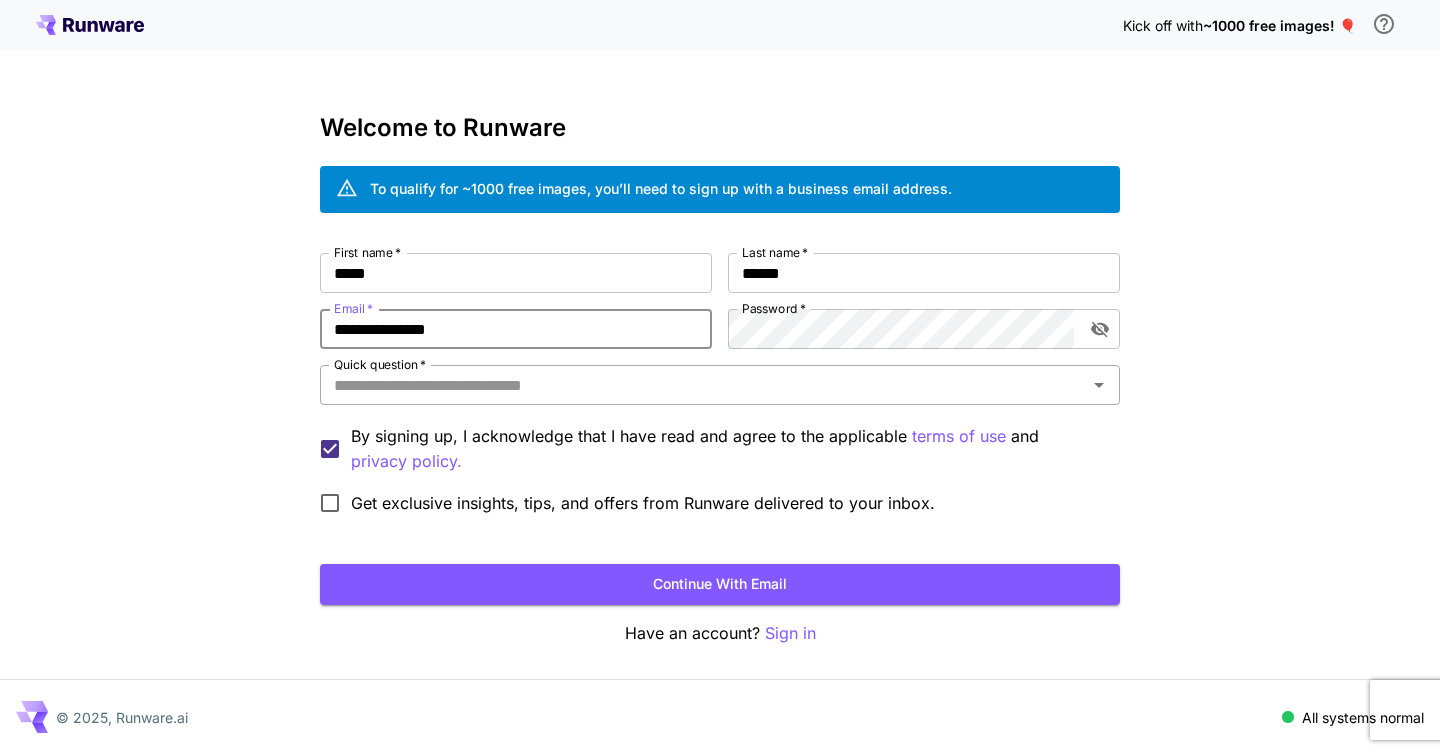 drag, startPoint x: 264, startPoint y: 379, endPoint x: 329, endPoint y: 365, distance: 66.4906 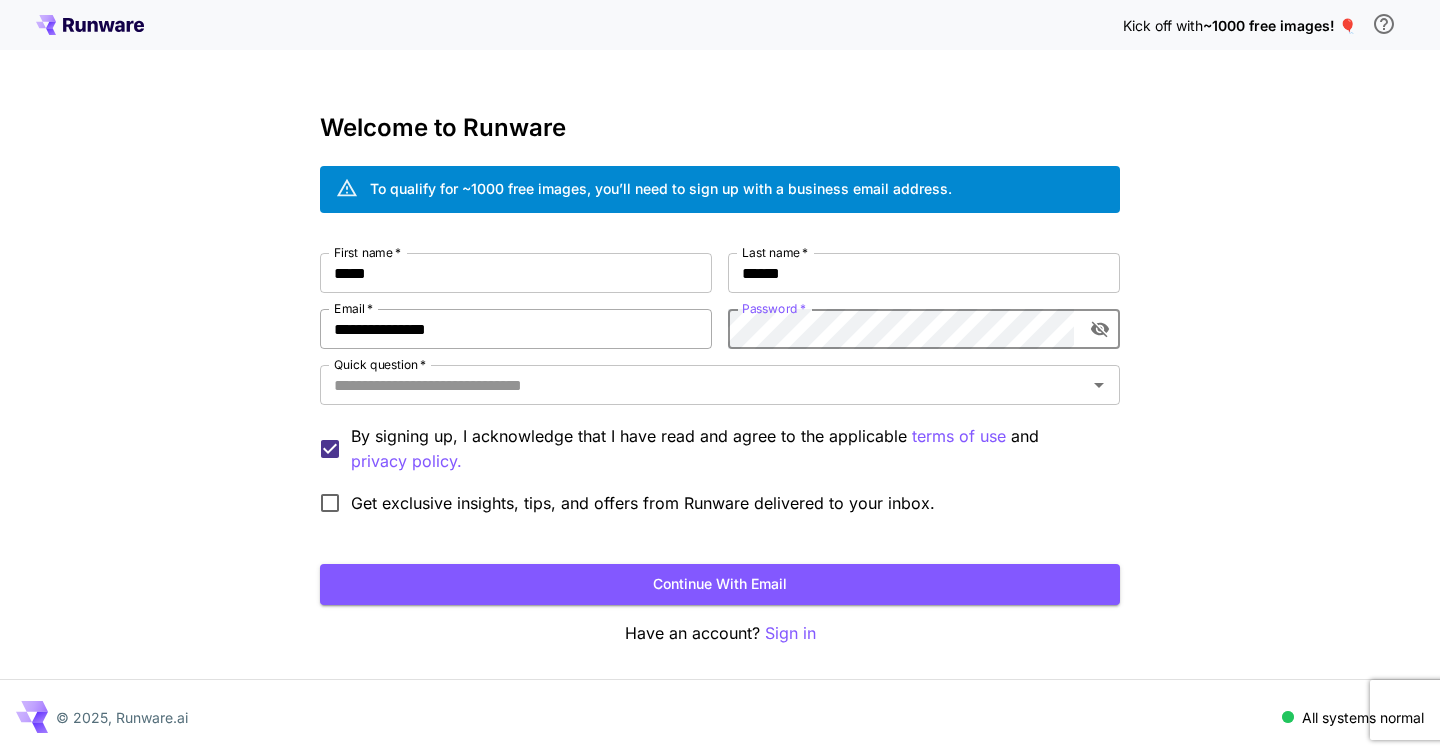 click on "**********" at bounding box center (720, 388) 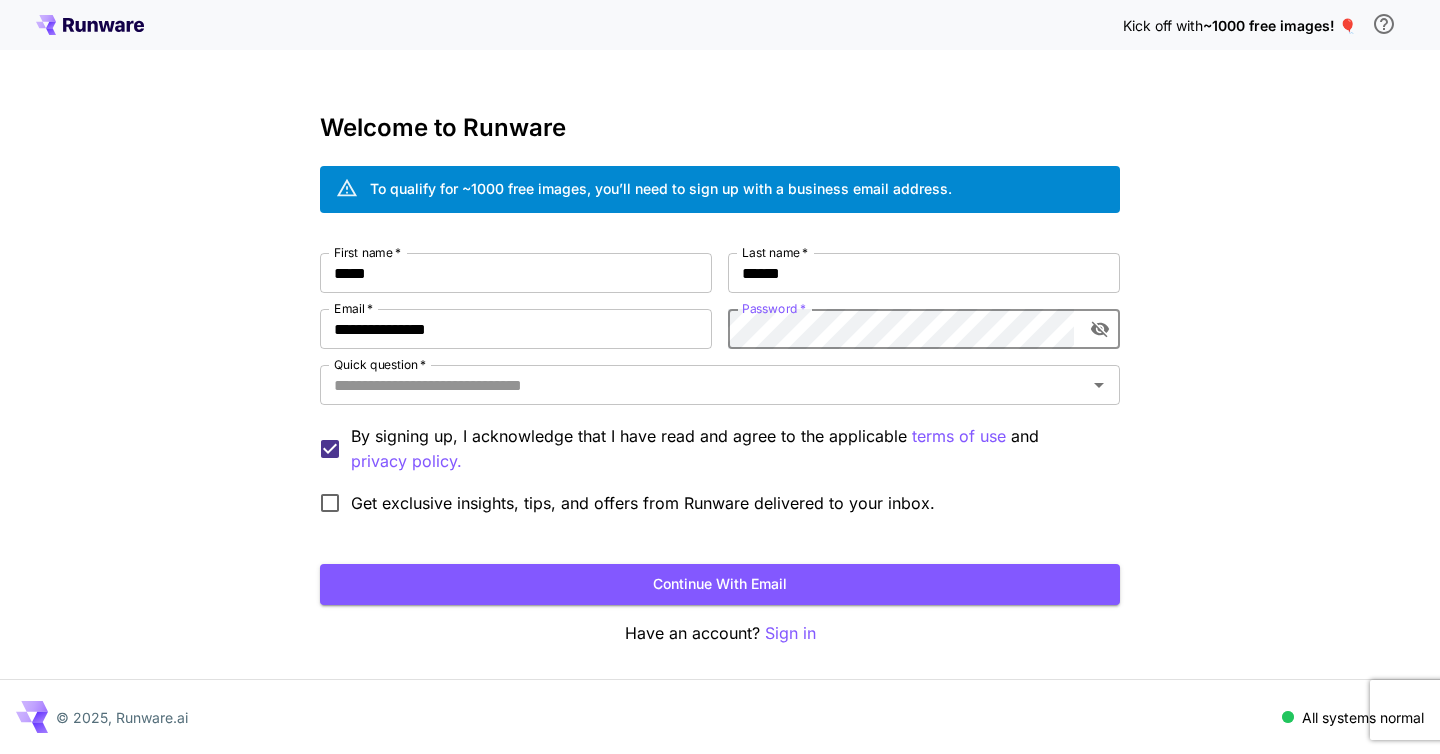click on "**********" at bounding box center [720, 377] 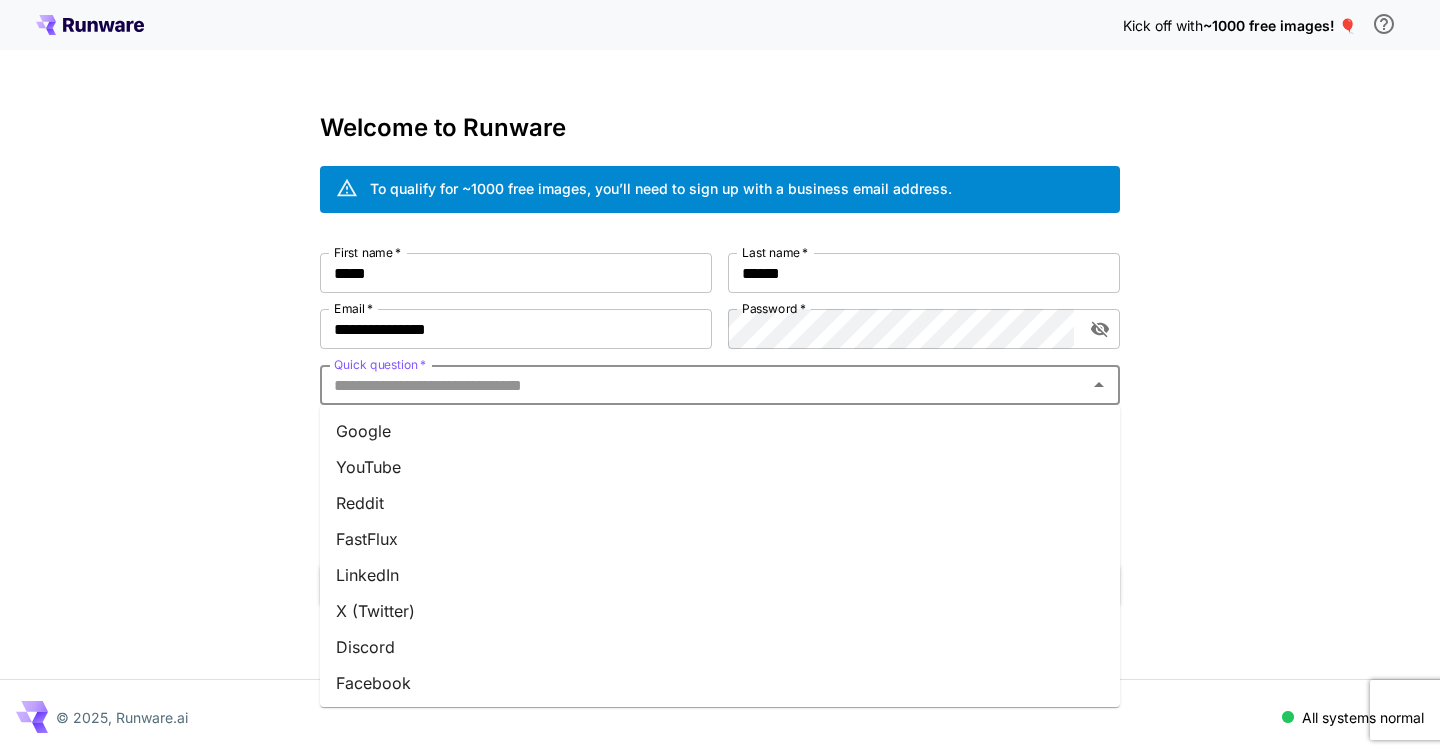 click on "Quick question   *" at bounding box center (703, 385) 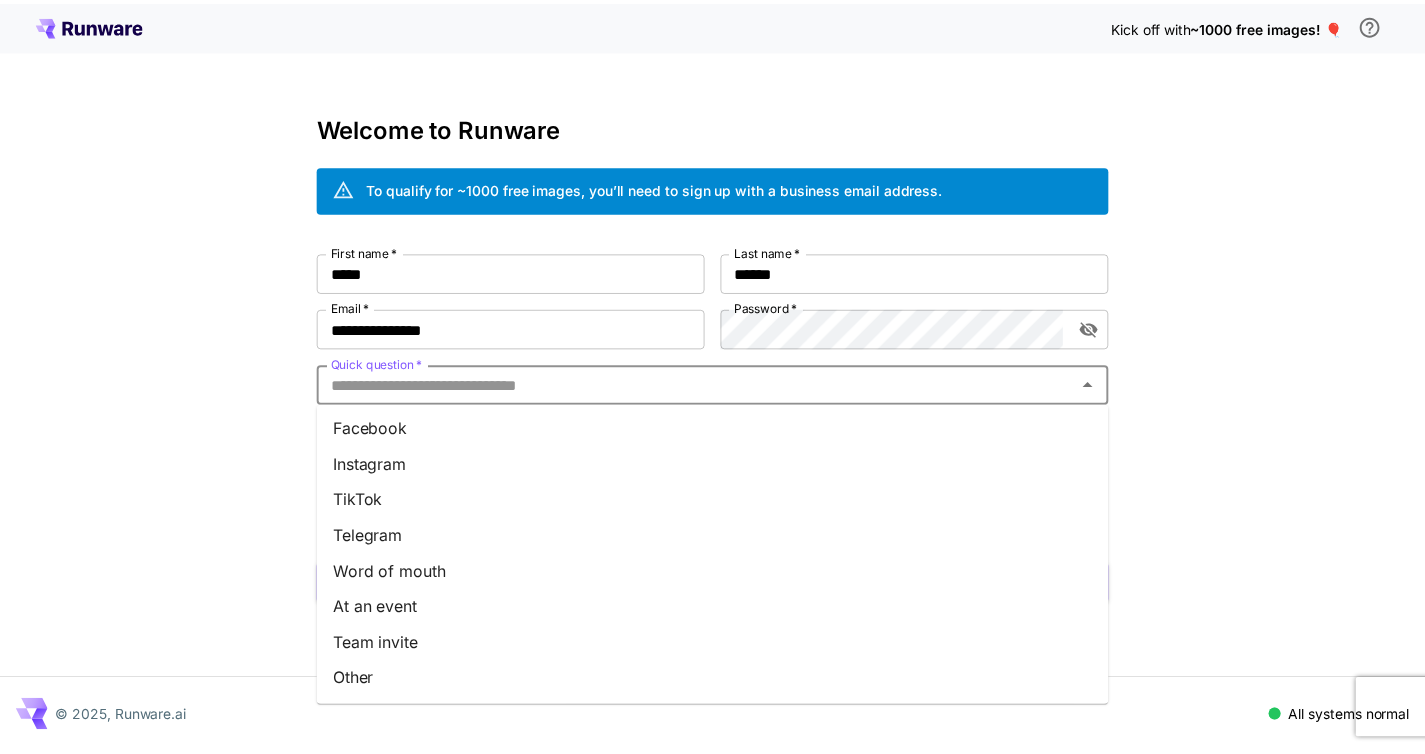 scroll, scrollTop: 0, scrollLeft: 0, axis: both 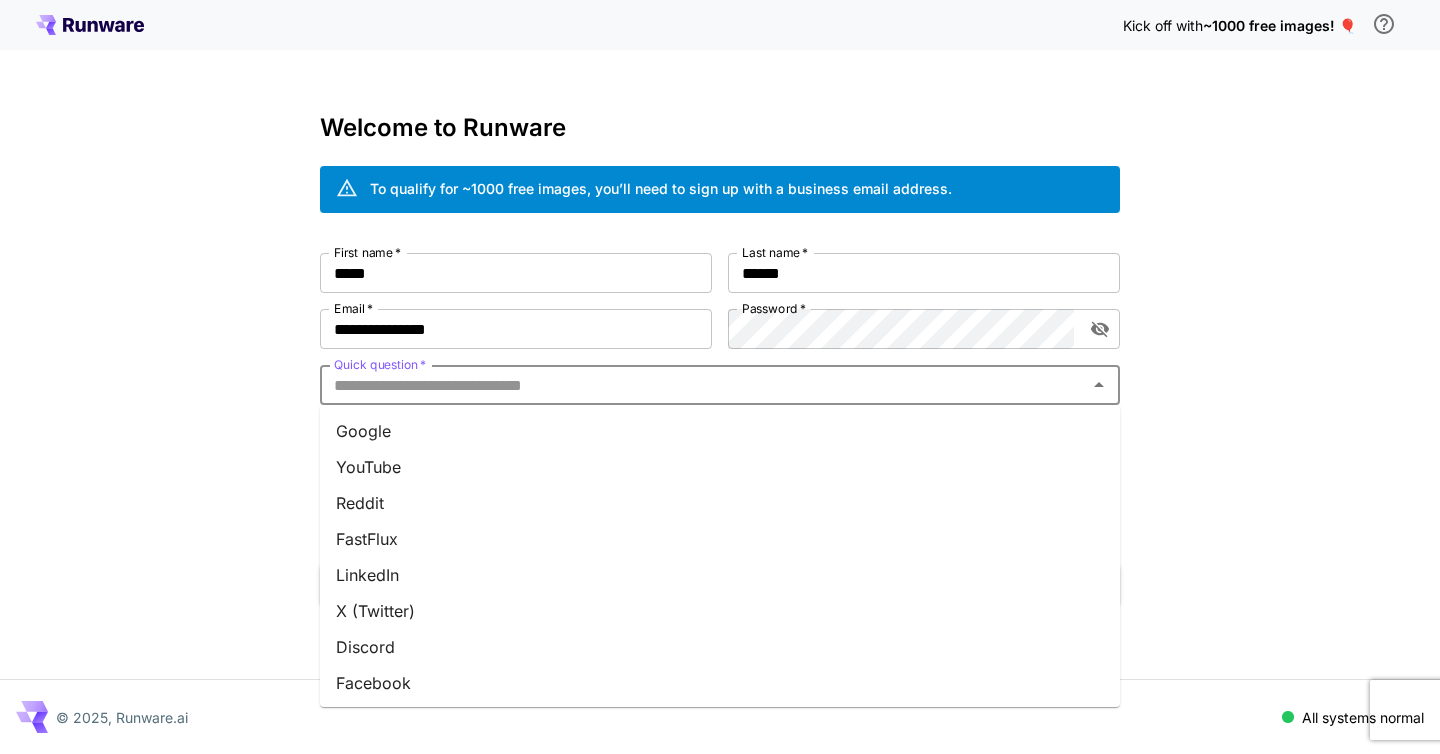 click on "Google" at bounding box center (720, 431) 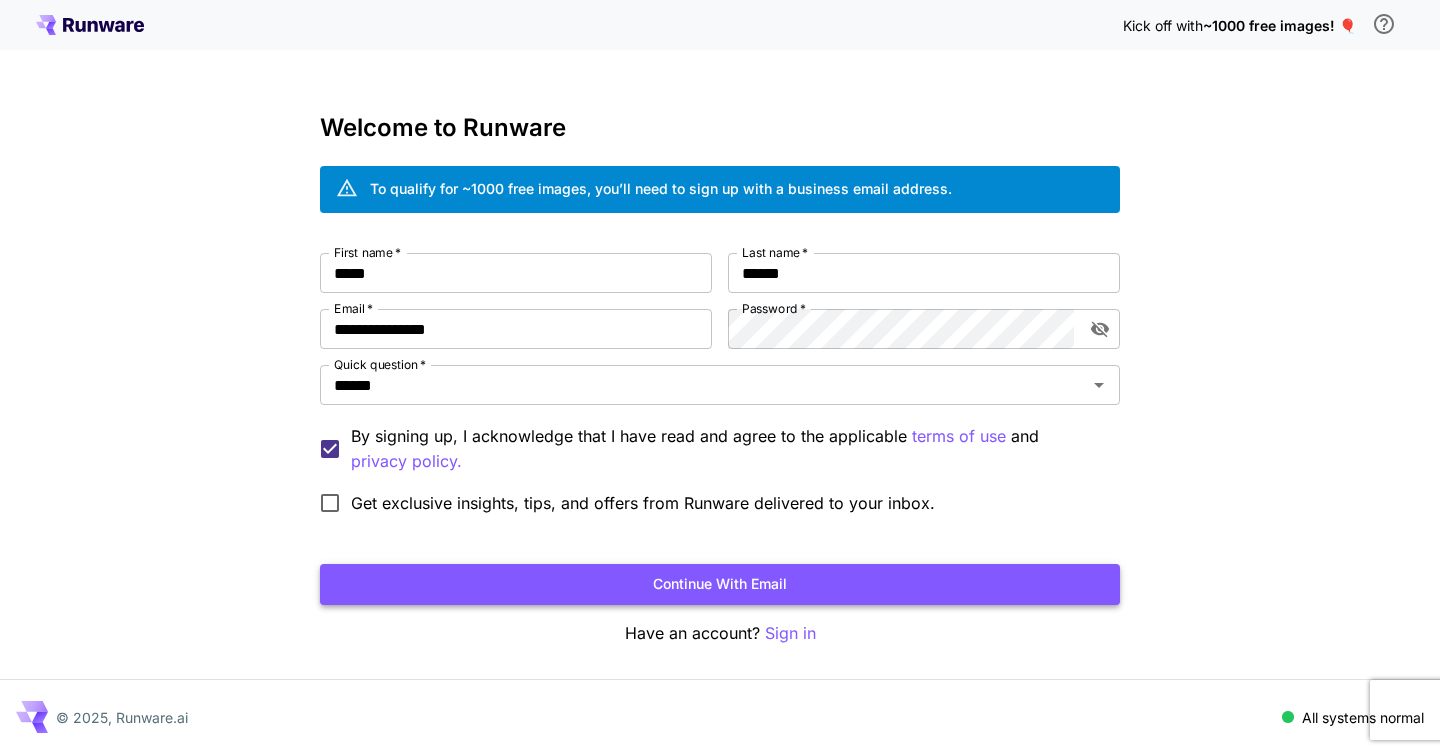 click on "Continue with email" at bounding box center [720, 584] 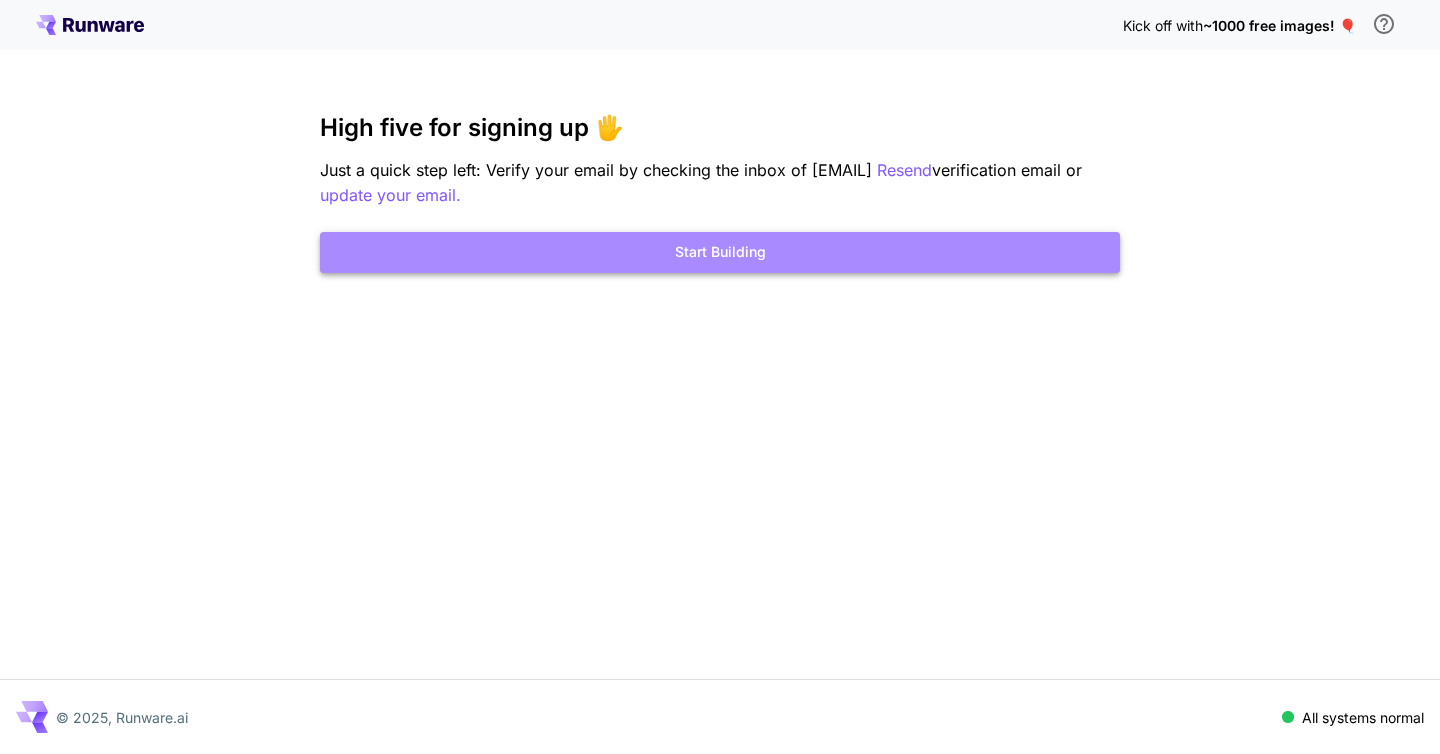 click on "Start Building" at bounding box center (720, 252) 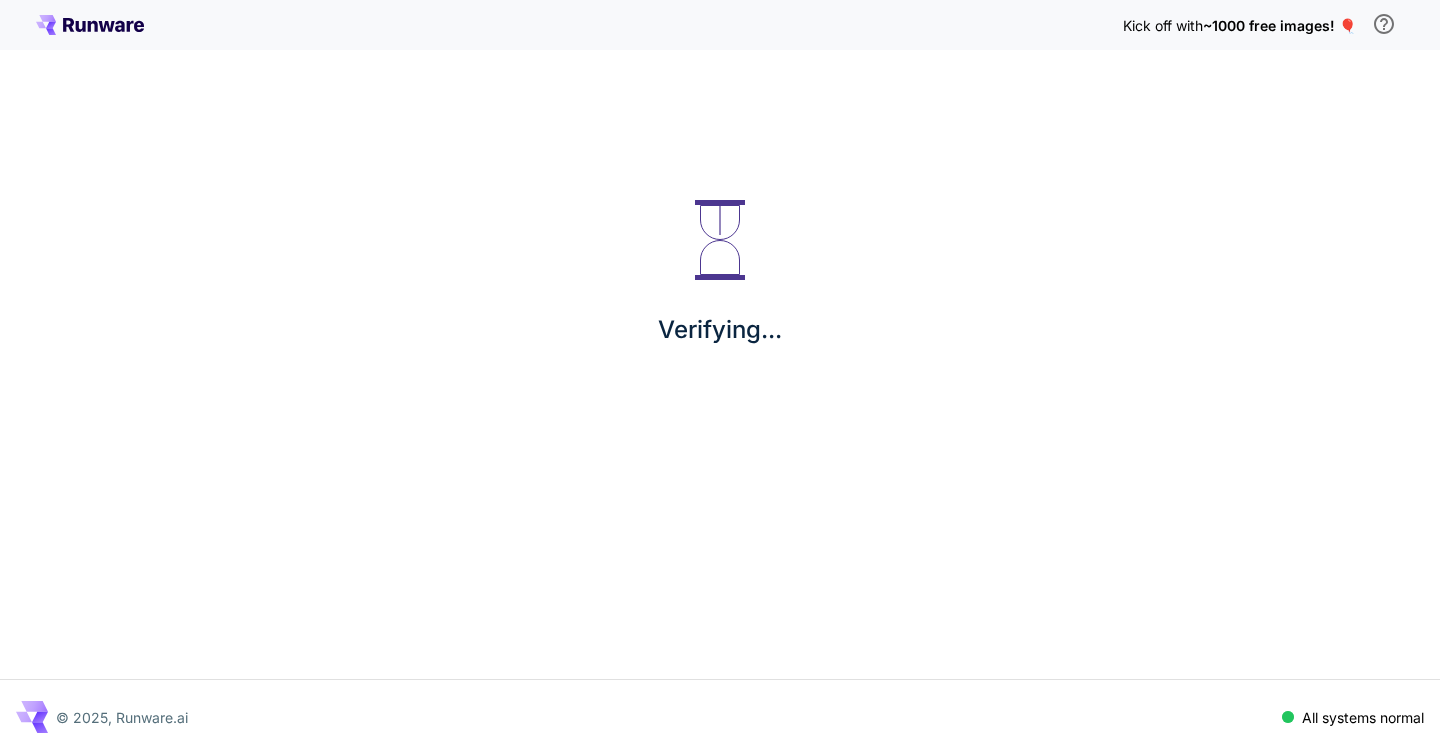 scroll, scrollTop: 0, scrollLeft: 0, axis: both 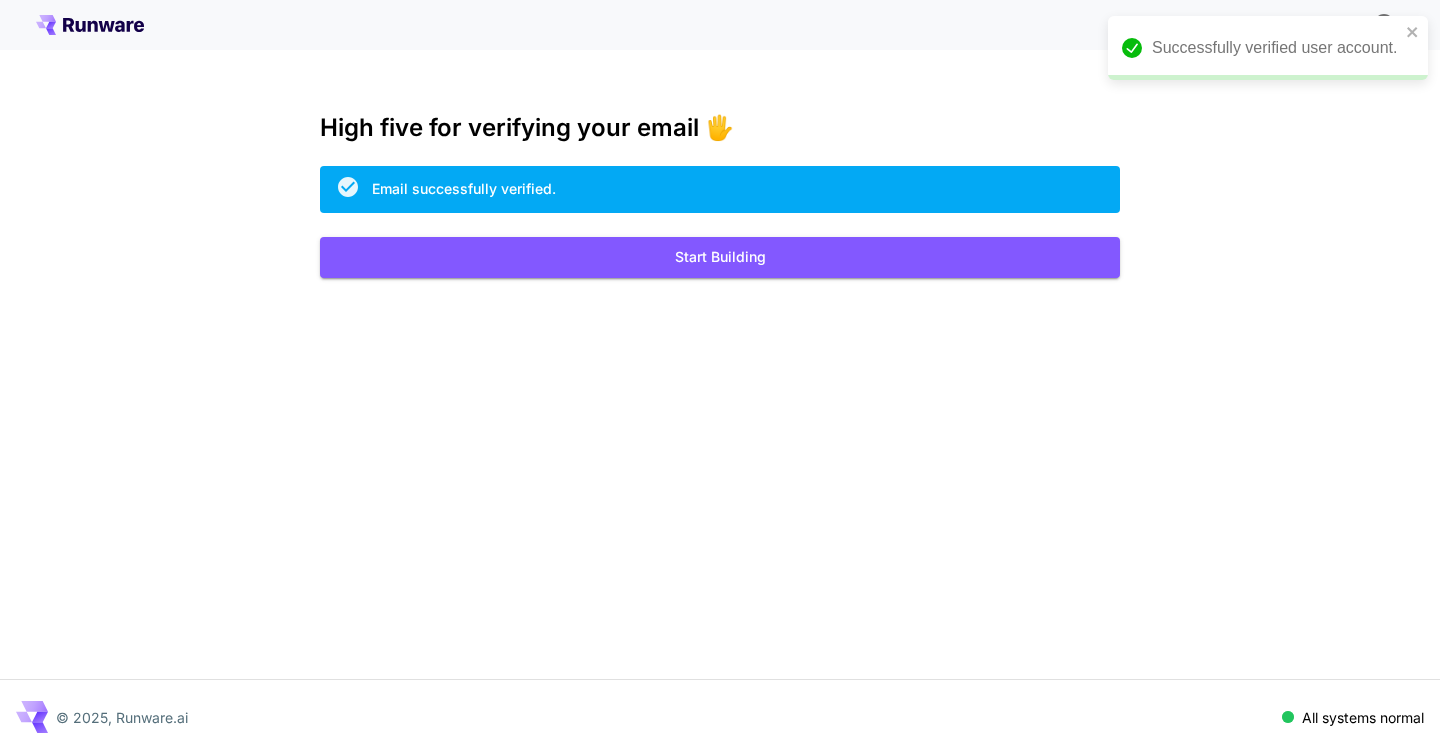 click on "Kick off with  ~1000 free images! 🎈 High five for verifying your email 🖐️ Email successfully verified. Start Building © 2025, Runware.ai All systems normal" at bounding box center [720, 377] 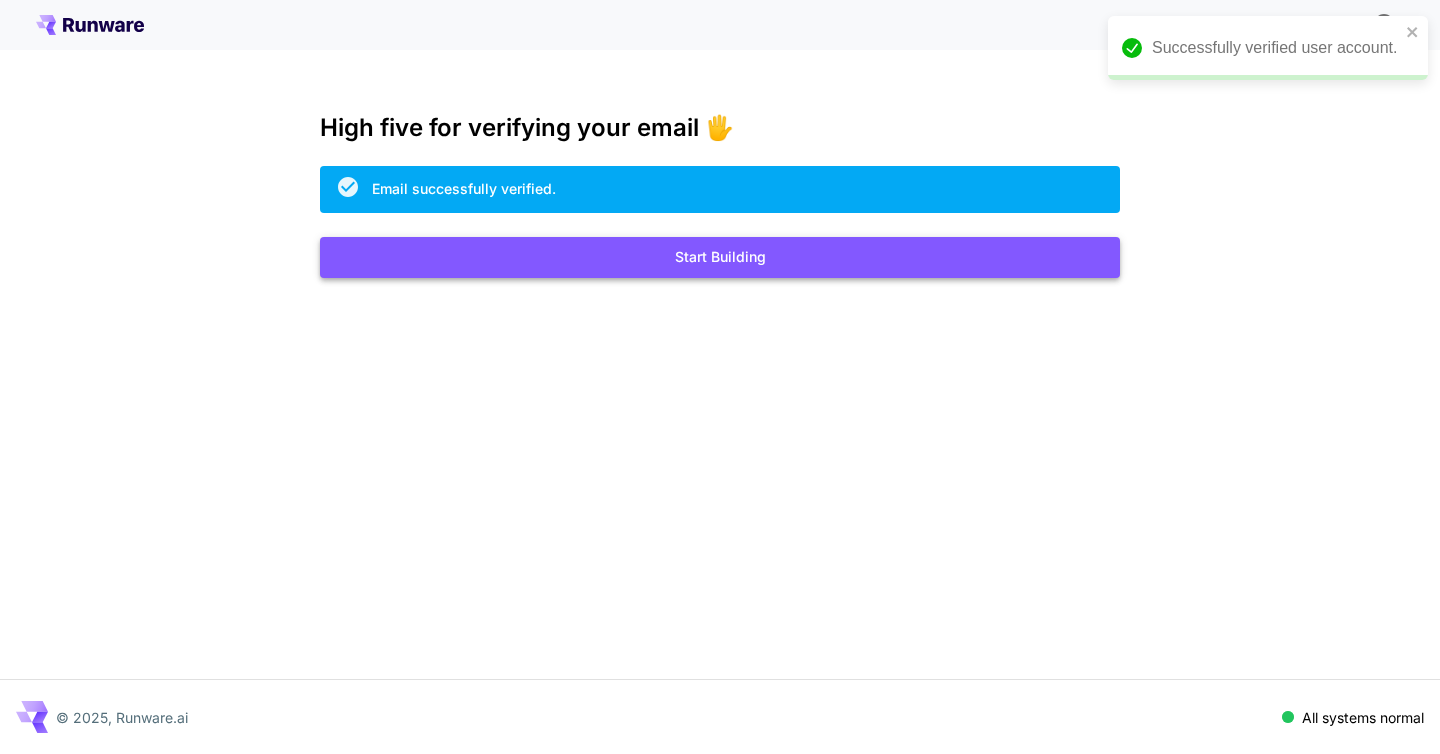 click on "Start Building" at bounding box center [720, 257] 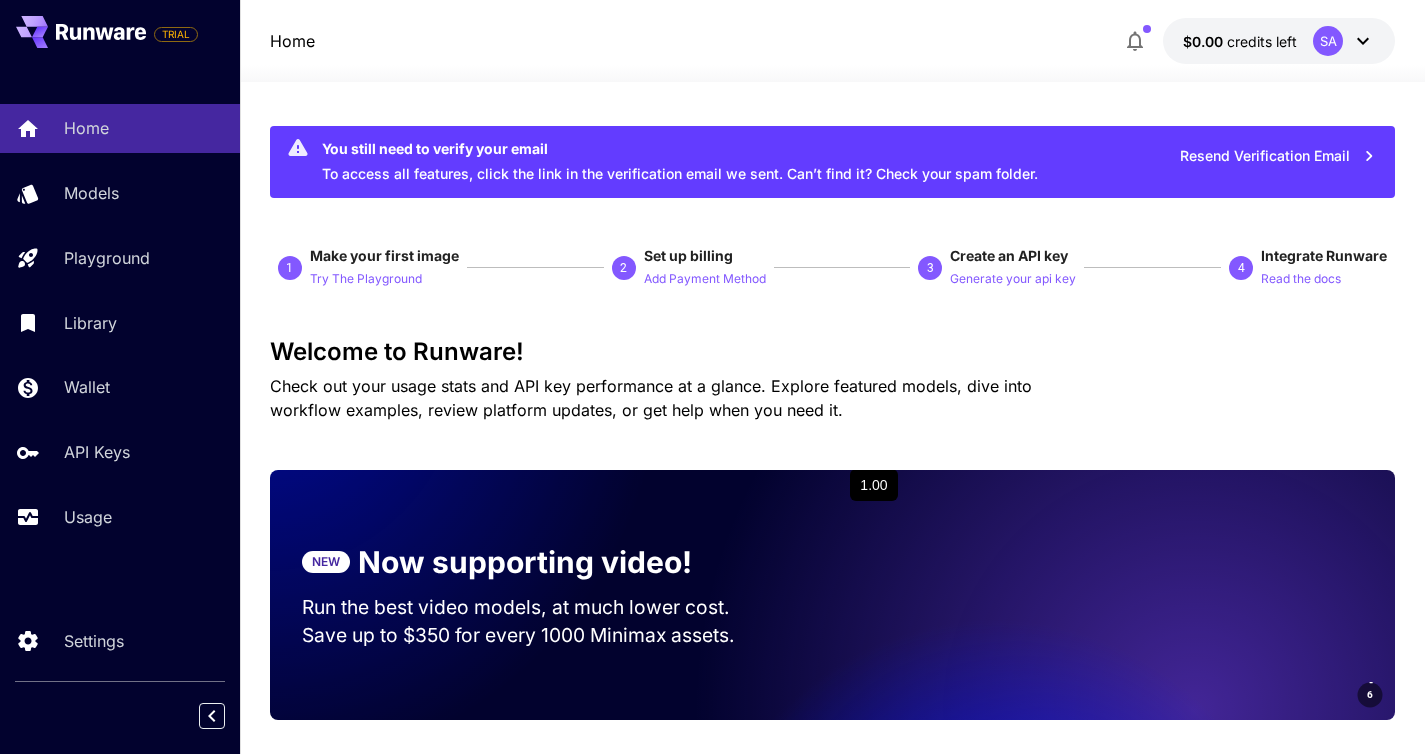 click on "You still need to verify your email To access all features, click the link in the verification email we sent. Can’t find it? Check your spam folder. Resend Verification Email 1 Make your first image Try The Playground 2 Set up billing Add Payment Method 3 Create an API key Generate your api key 4 Integrate Runware Read the docs Welcome to Runware! Check out your usage stats and API key performance at a glance. Explore featured models, dive into workflow examples, review platform updates, or get help when you need it. NEW Now supporting video! Run the best video models, at much lower cost. Save up to $350 for every 1000 Minimax assets. 6 Test drive the best video models Featured models New releases MiniMax KlingAI ByteDance Google Veo PixVerse Vidu Launch in Playground minimax:3@1                             MiniMax 02 Hailuo Most polished and dynamic model with vibrant, theatrical visuals and fluid motion. Ideal for viral content and commercial-style footage. Launch in Playground bytedance:2@1" at bounding box center [833, 3325] 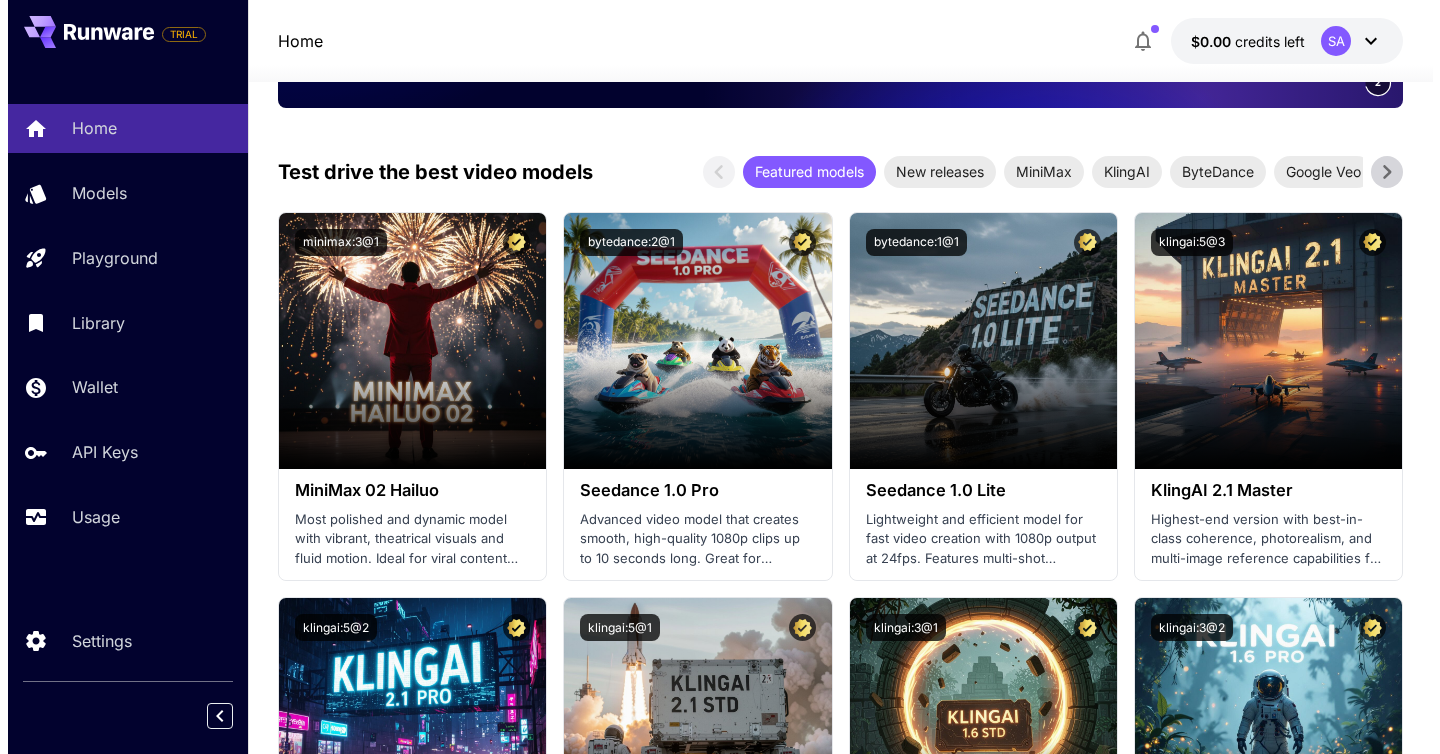 scroll, scrollTop: 0, scrollLeft: 0, axis: both 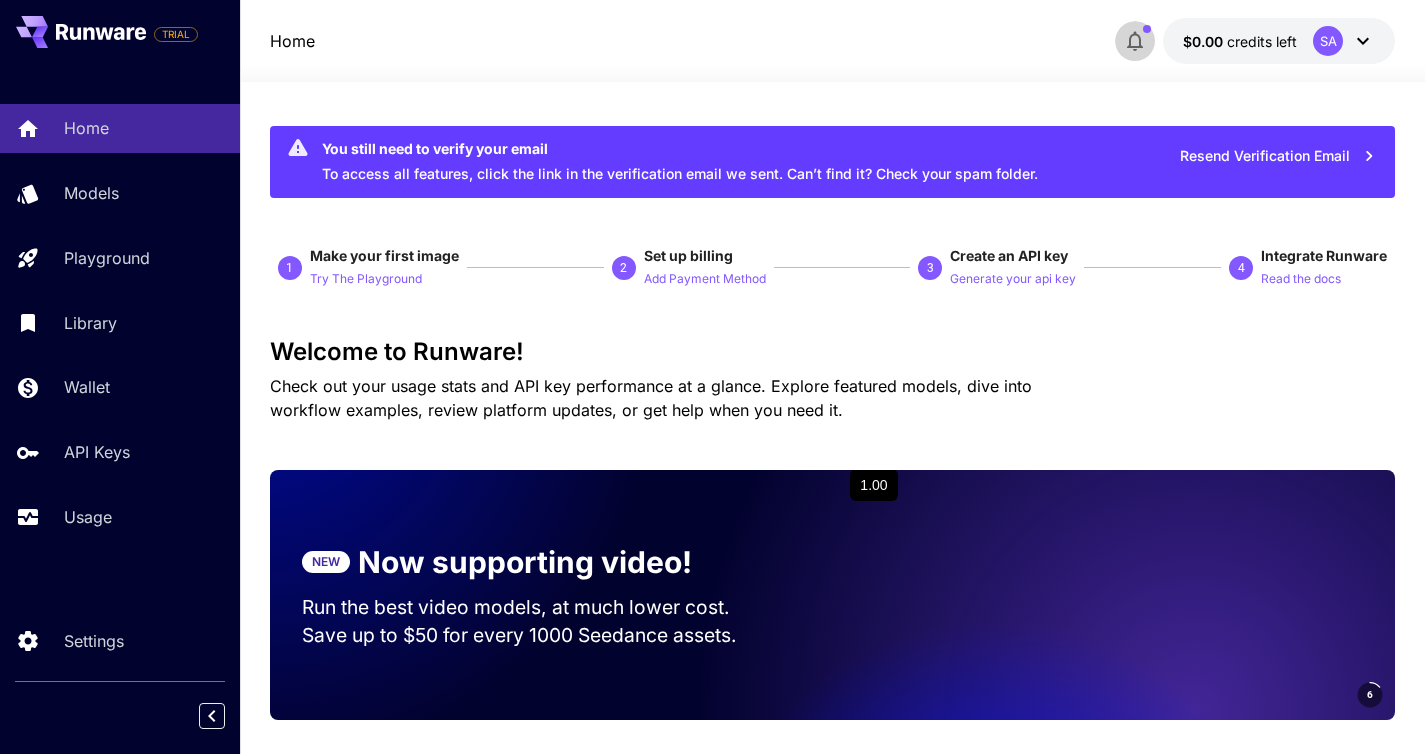 click 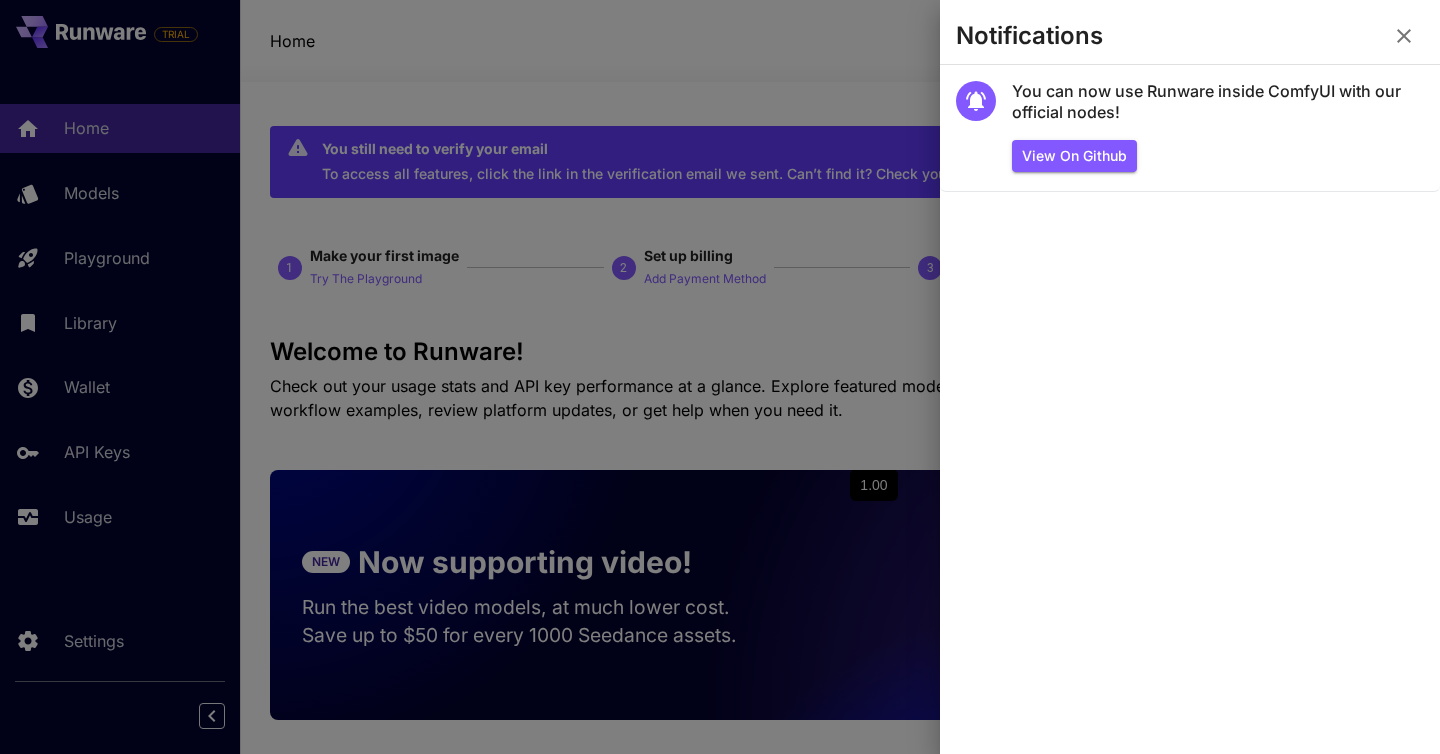 click 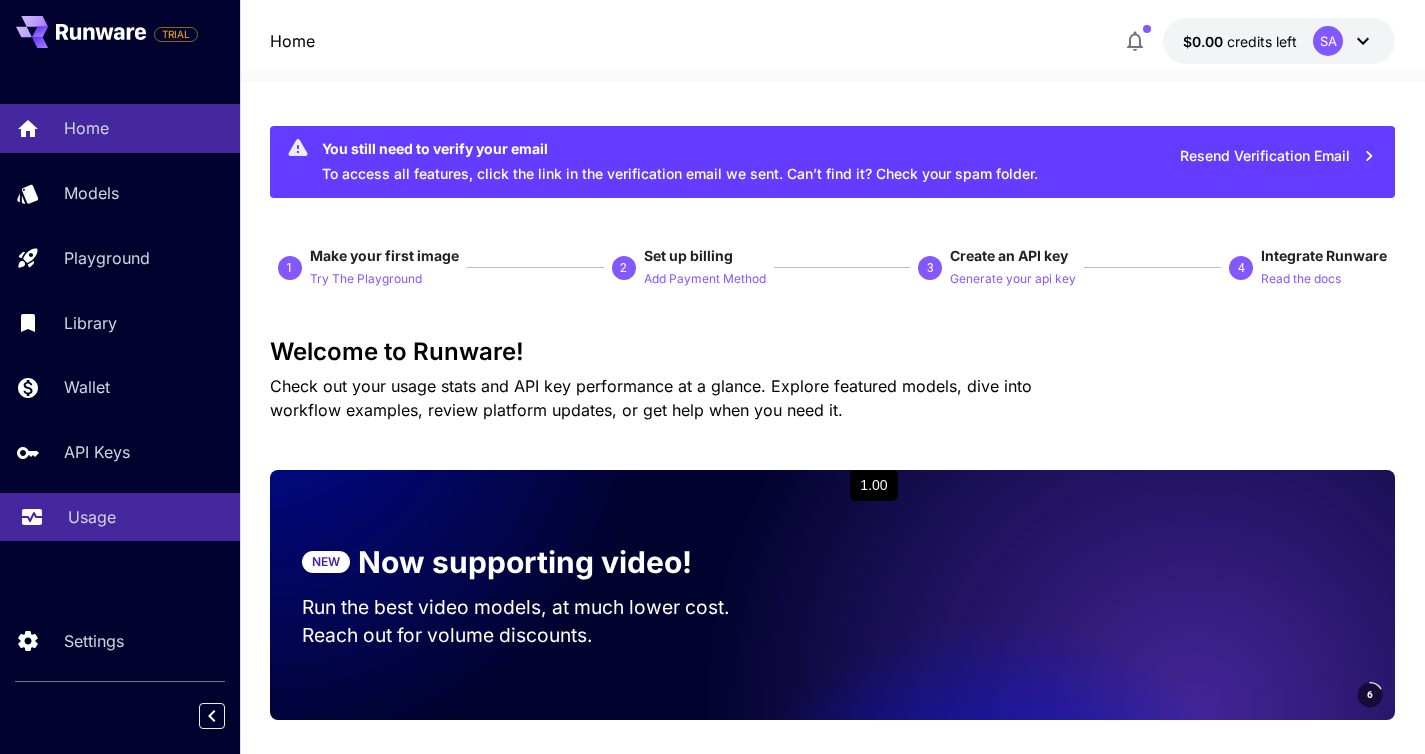 click on "Usage" at bounding box center [120, 517] 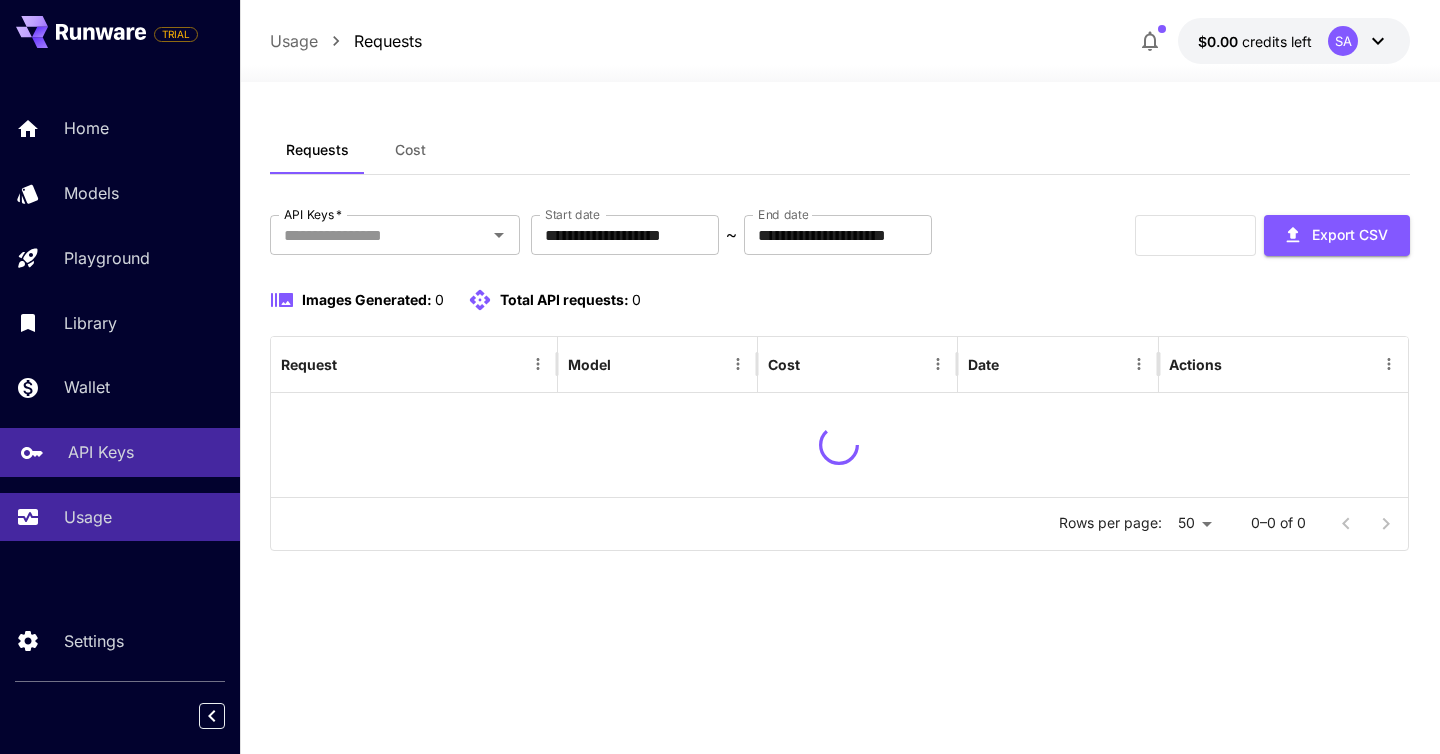 click on "API Keys" at bounding box center [101, 452] 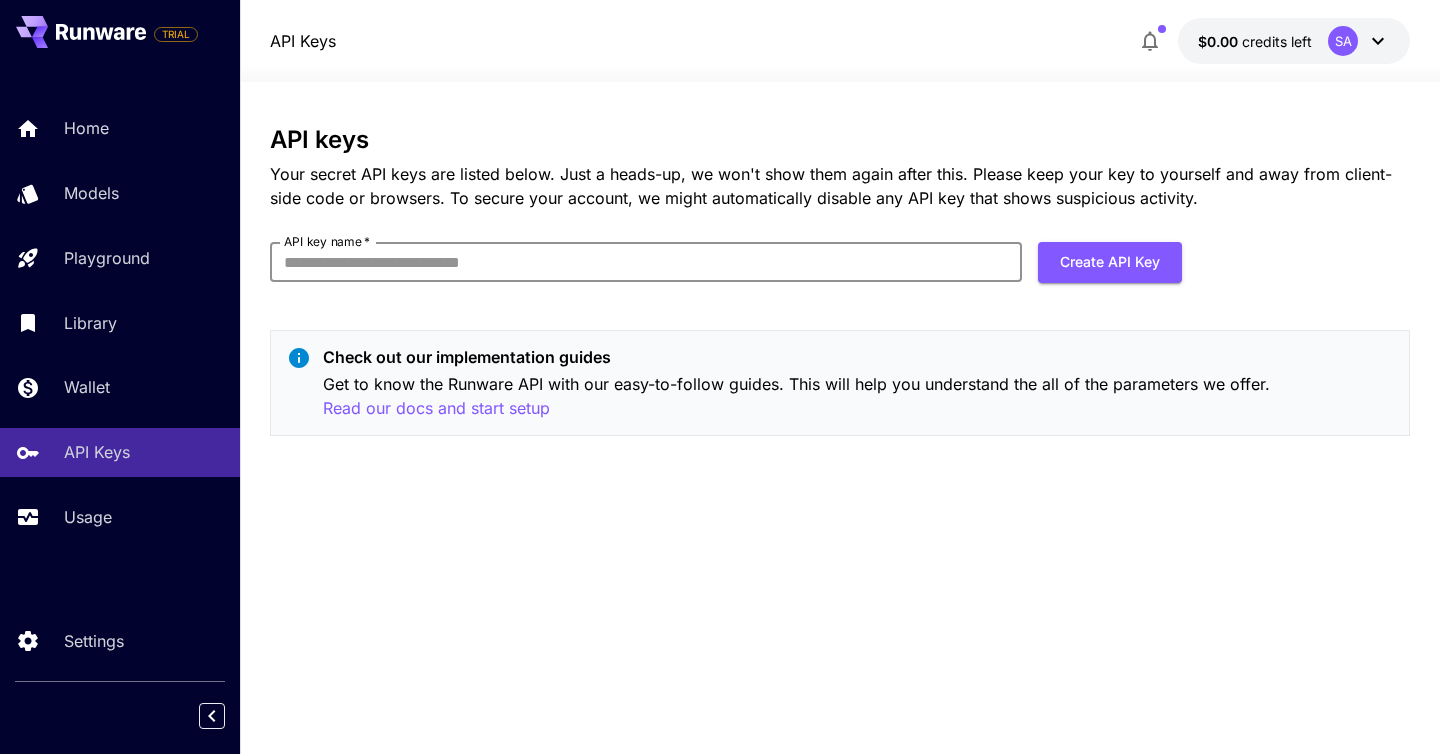 click on "API key name   *" at bounding box center (646, 262) 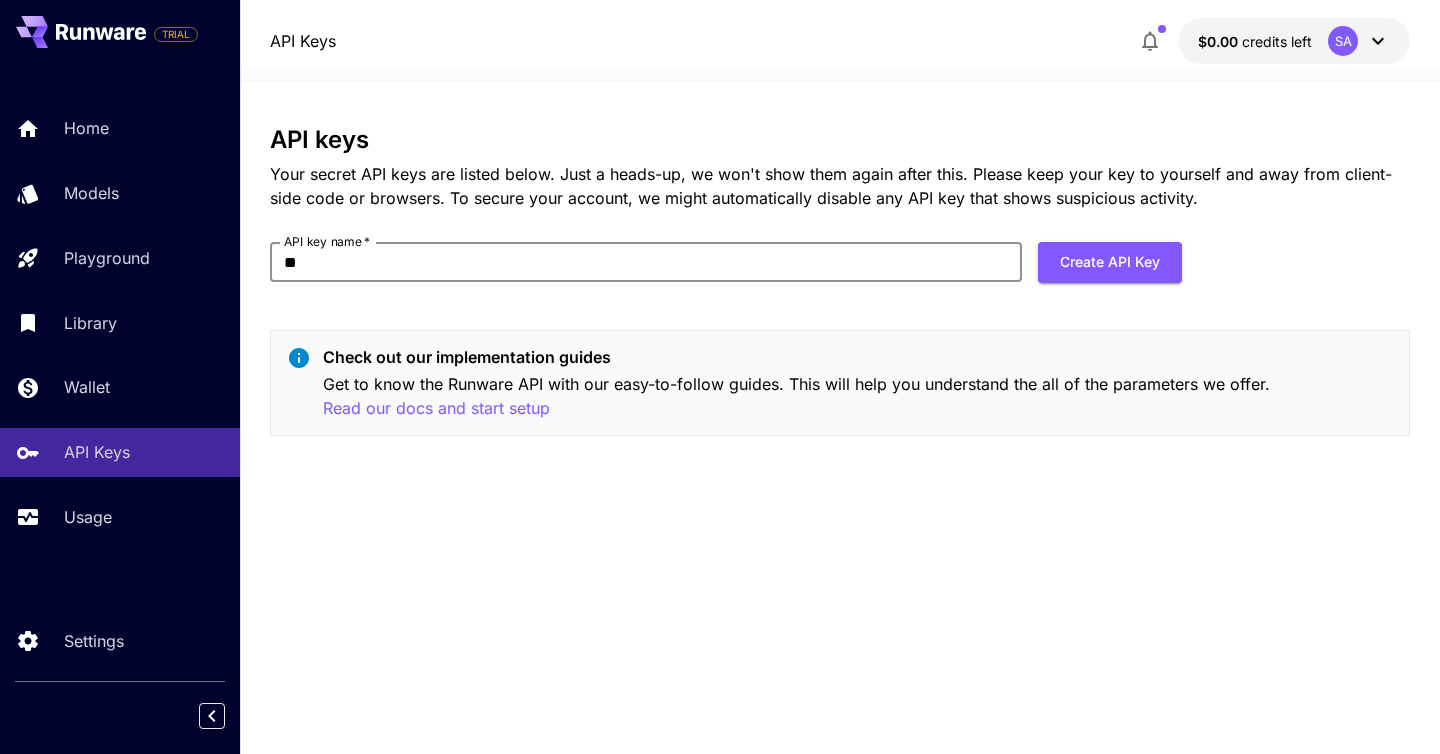 type on "*" 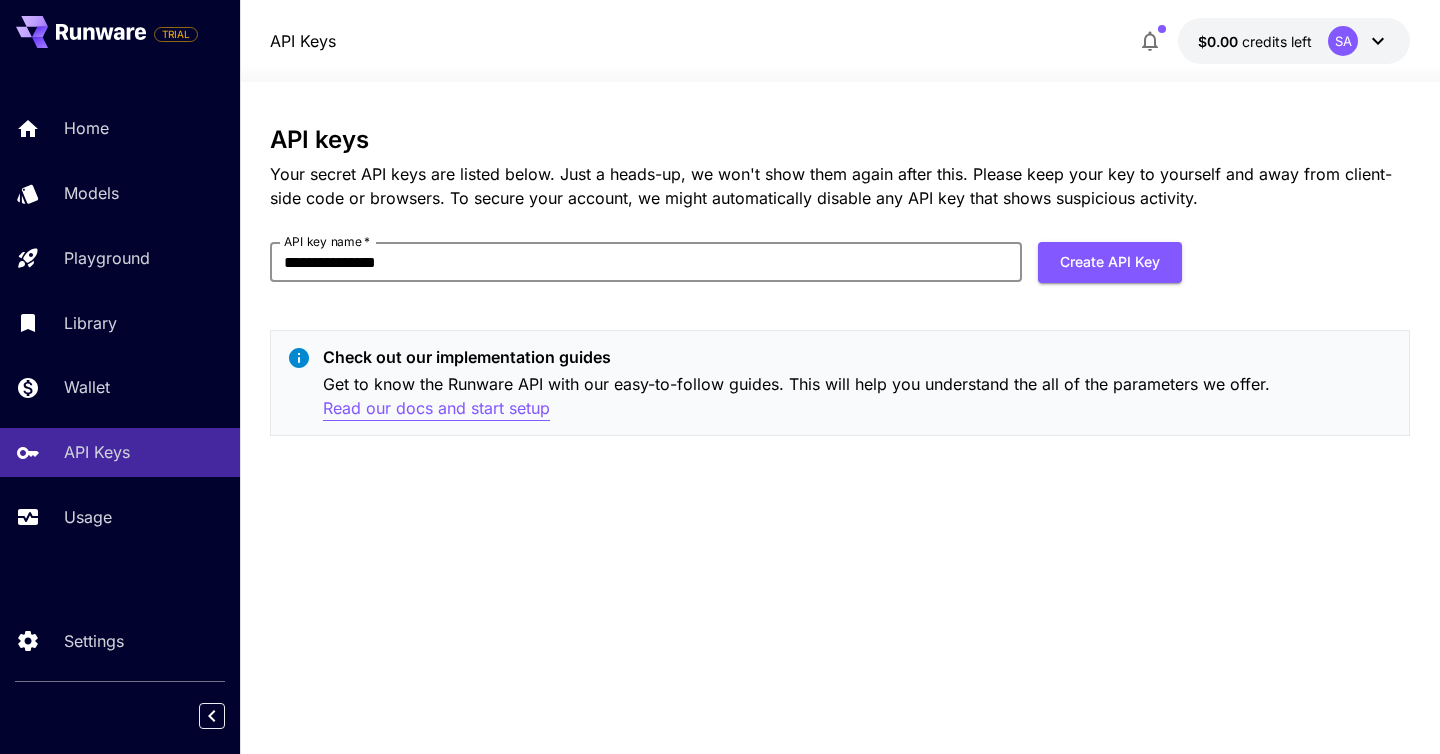 type on "**********" 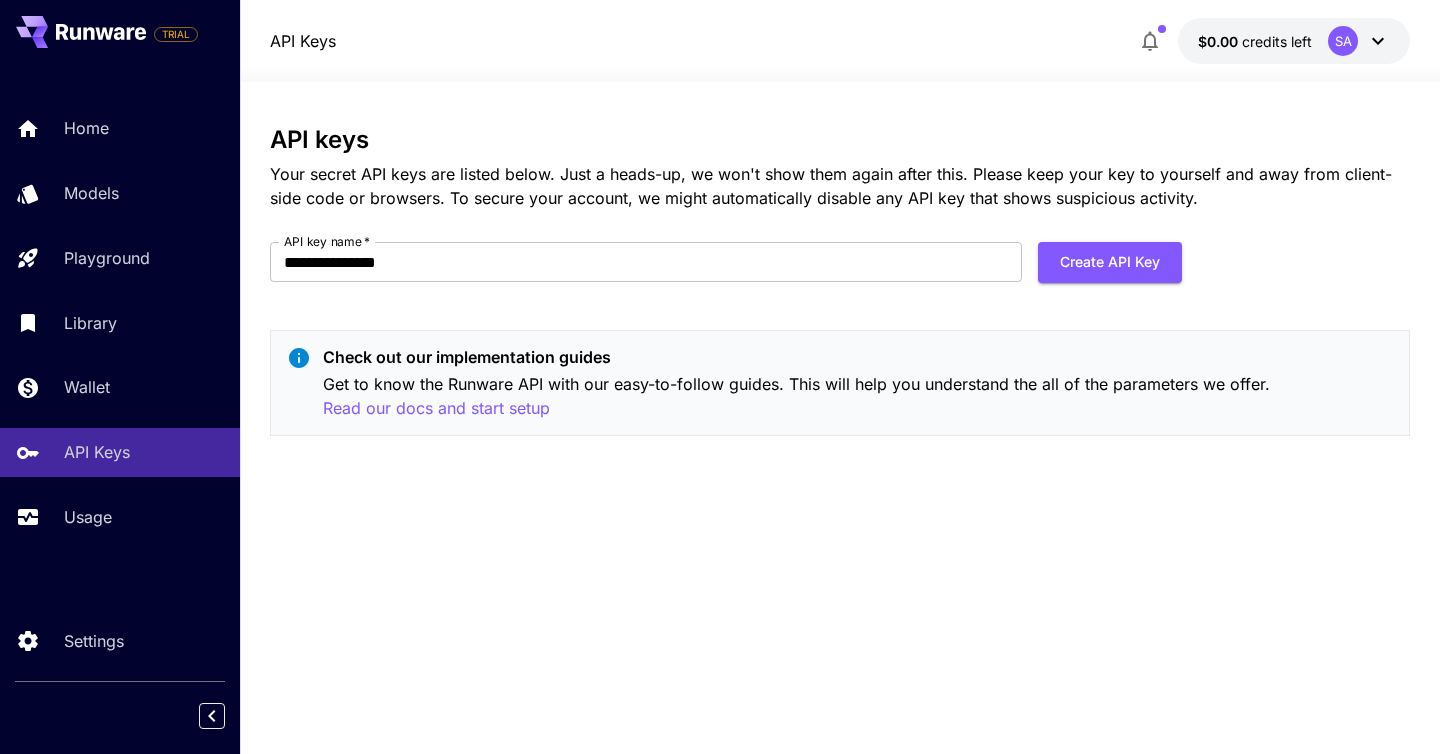 click on "**********" at bounding box center [840, 418] 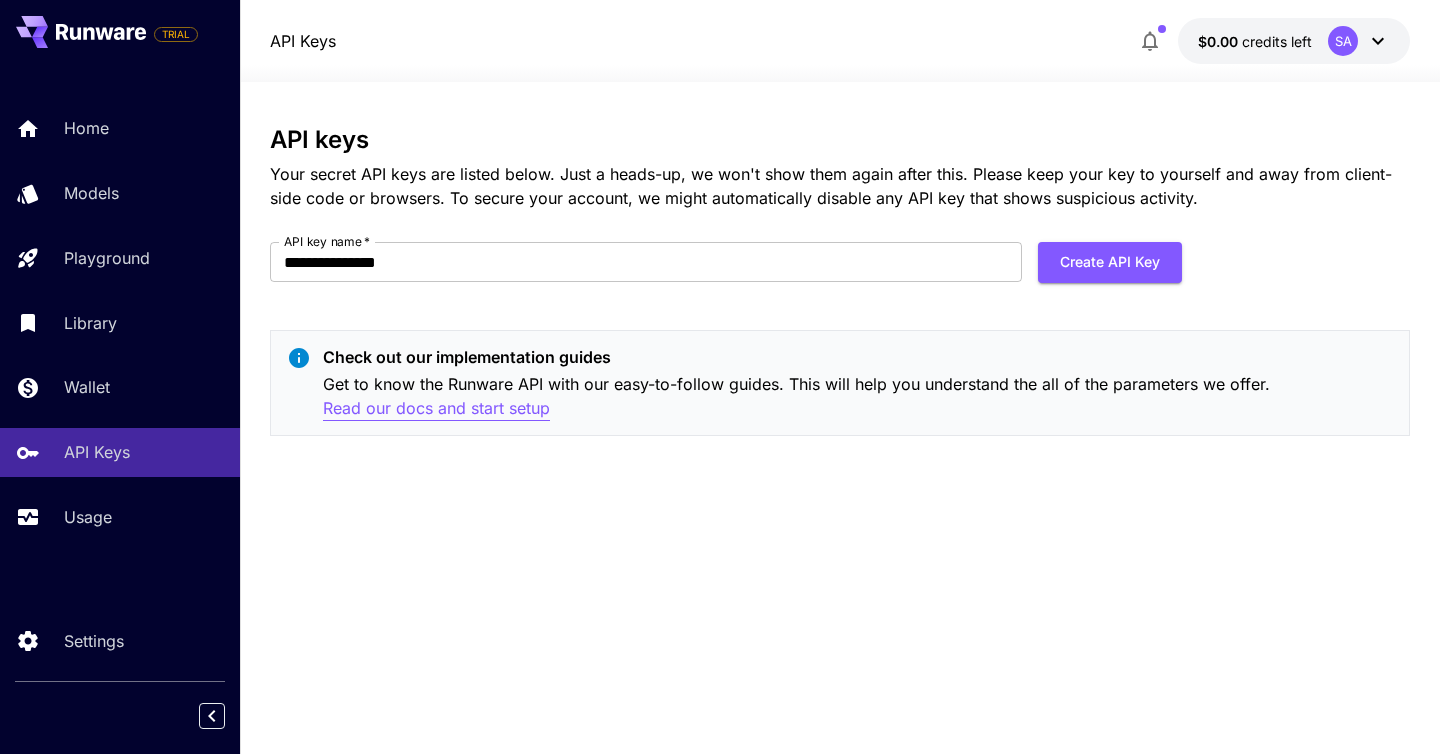 click on "Read our docs and start setup" at bounding box center [436, 408] 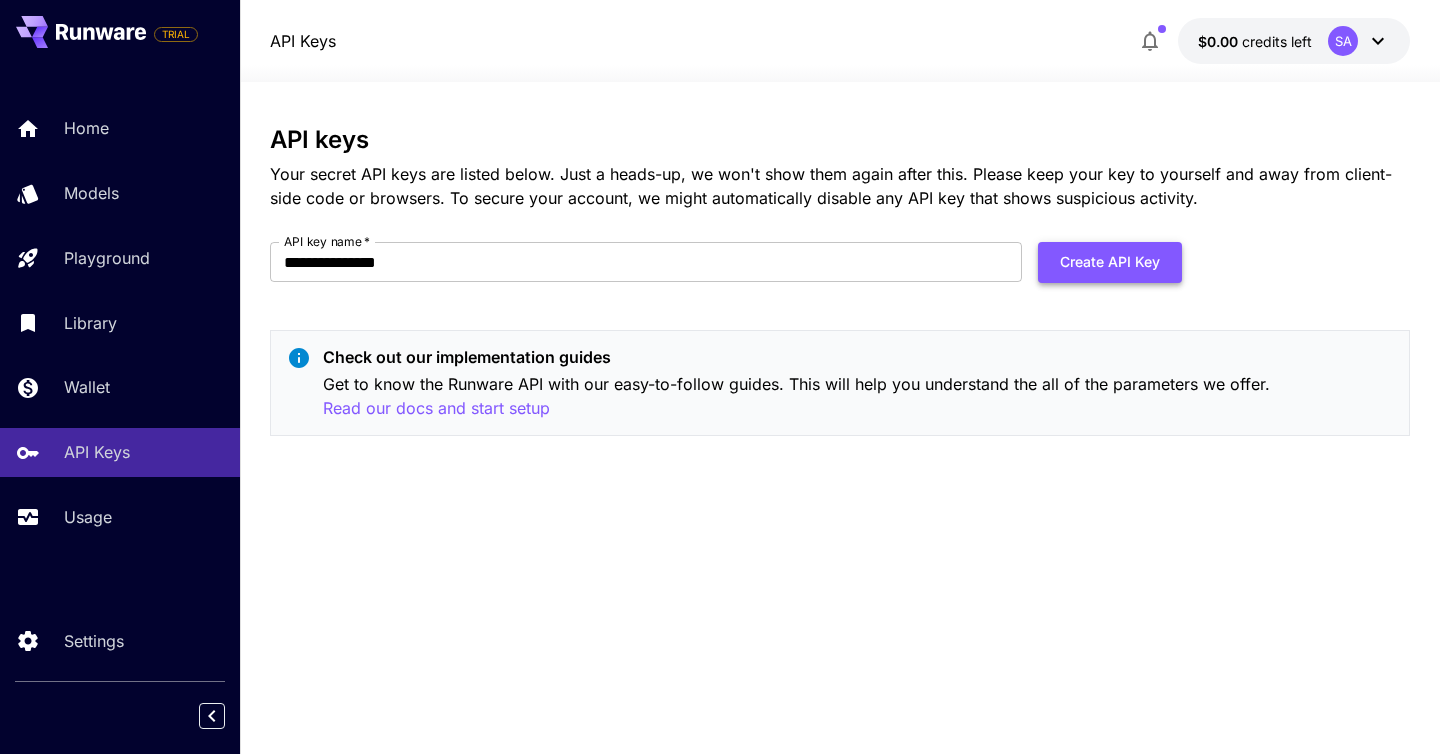click on "Create API Key" at bounding box center [1110, 262] 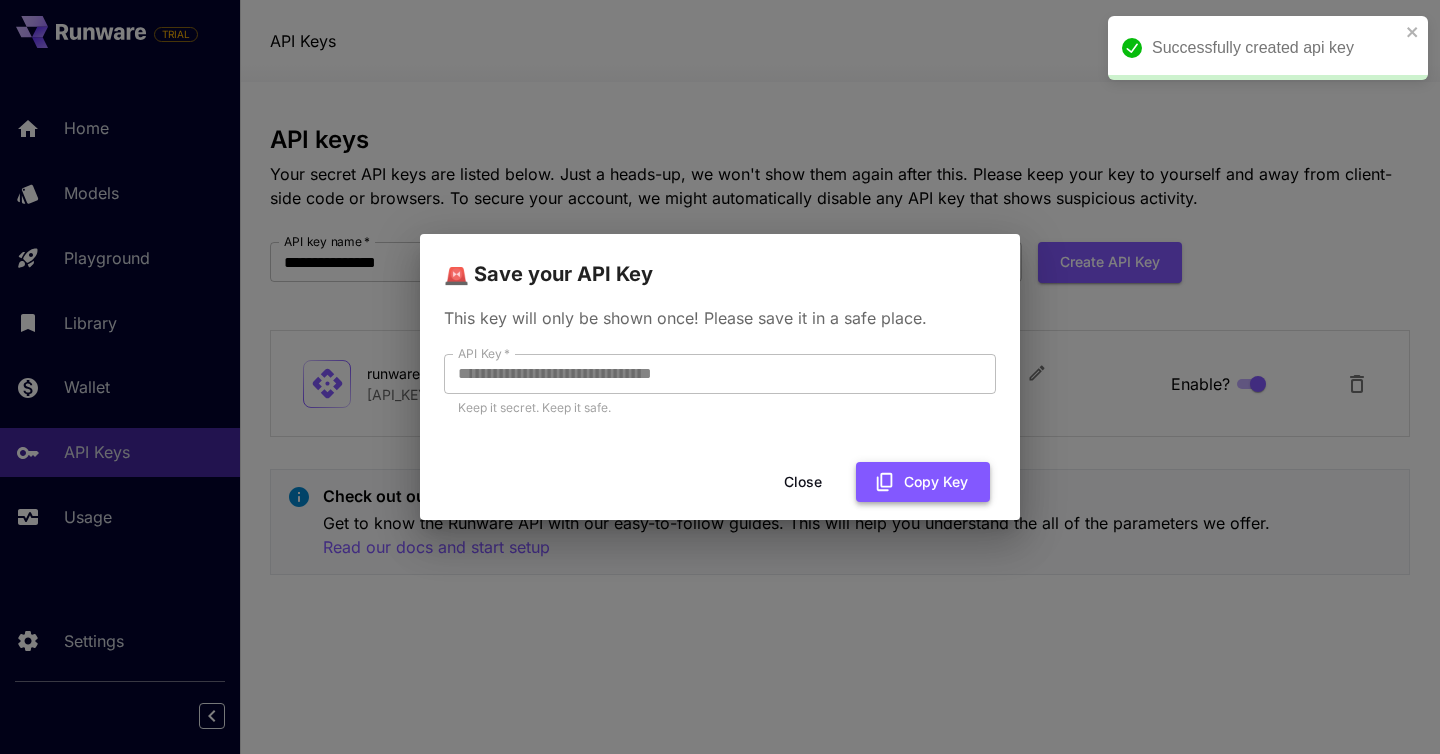 click on "Copy Key" at bounding box center [923, 482] 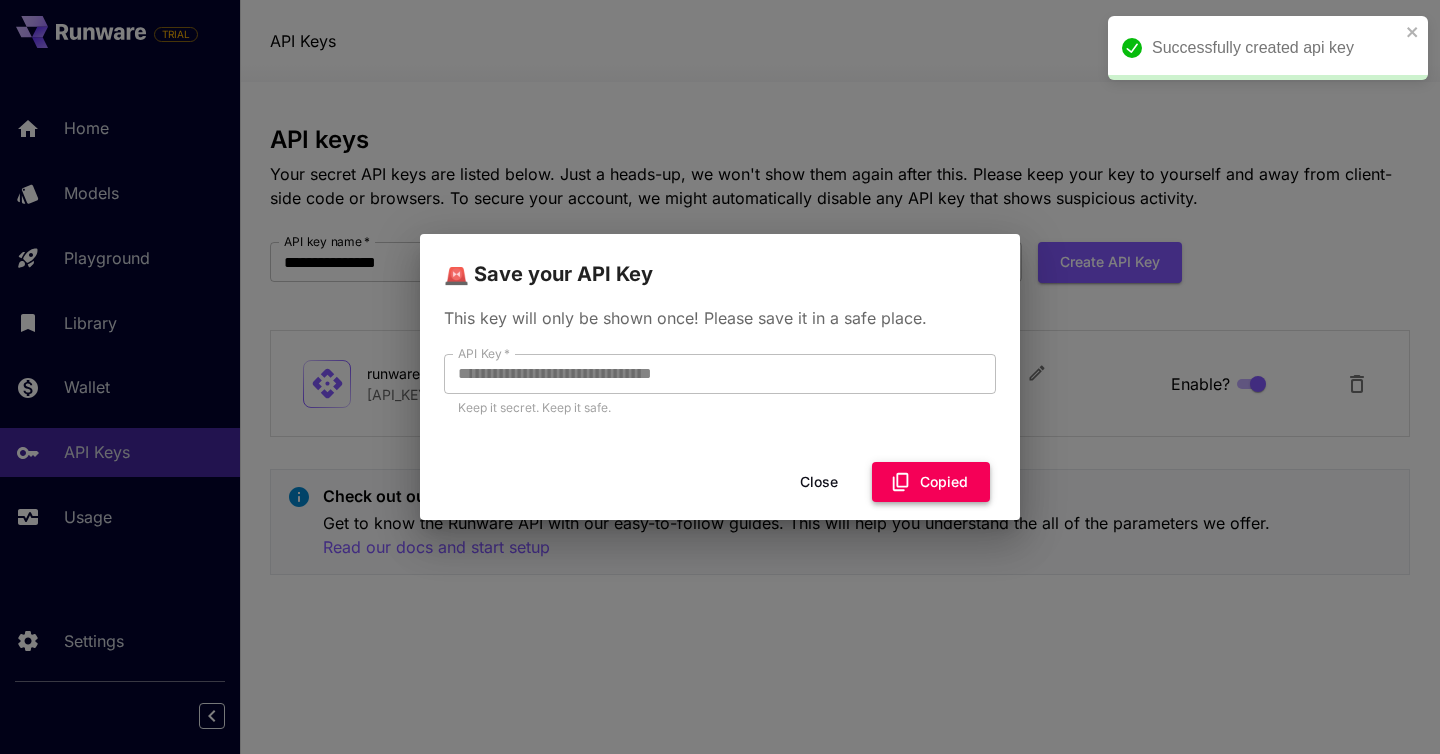 click 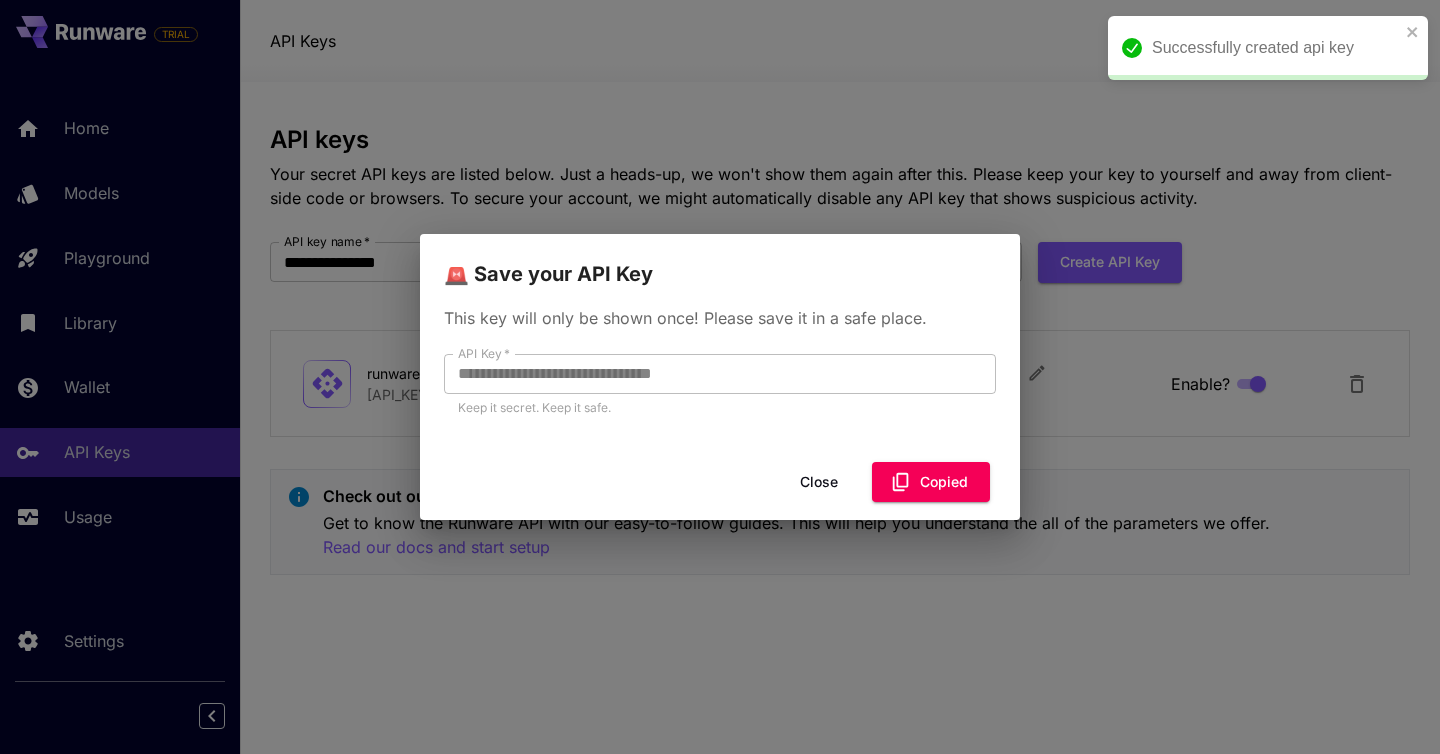 click on "Close" at bounding box center [819, 482] 